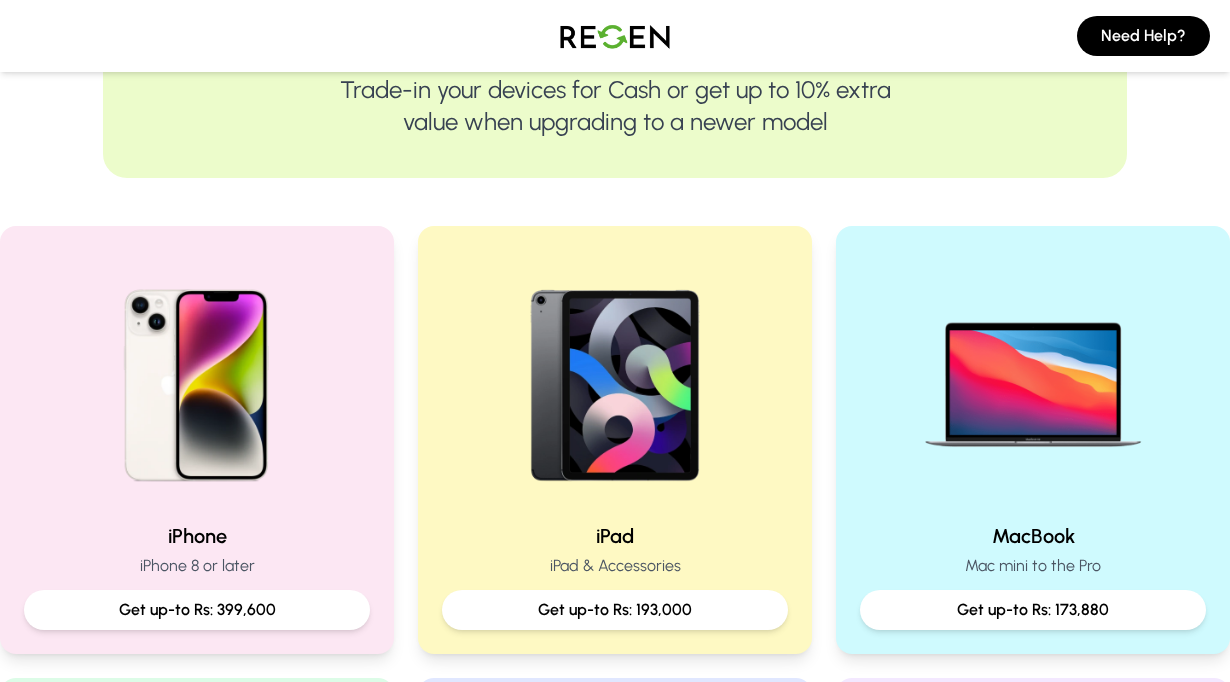 scroll, scrollTop: 327, scrollLeft: 0, axis: vertical 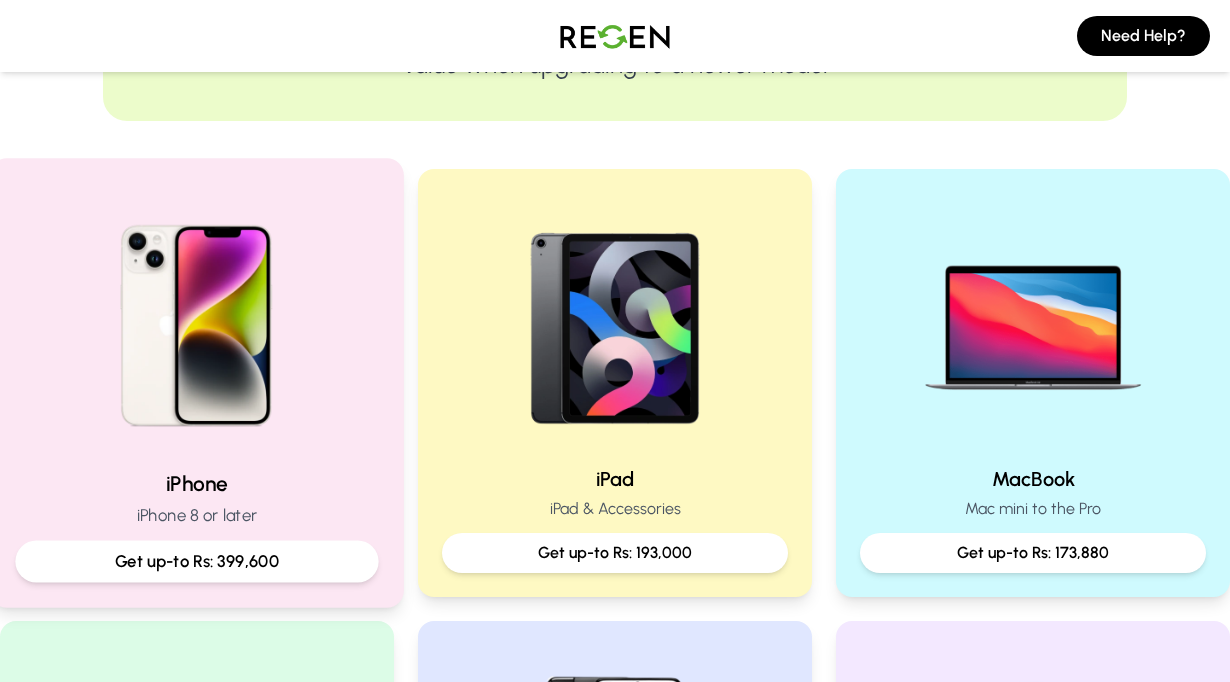 click on "iPhone iPhone 8 or later Get up-to Rs: 399,600" at bounding box center [197, 382] 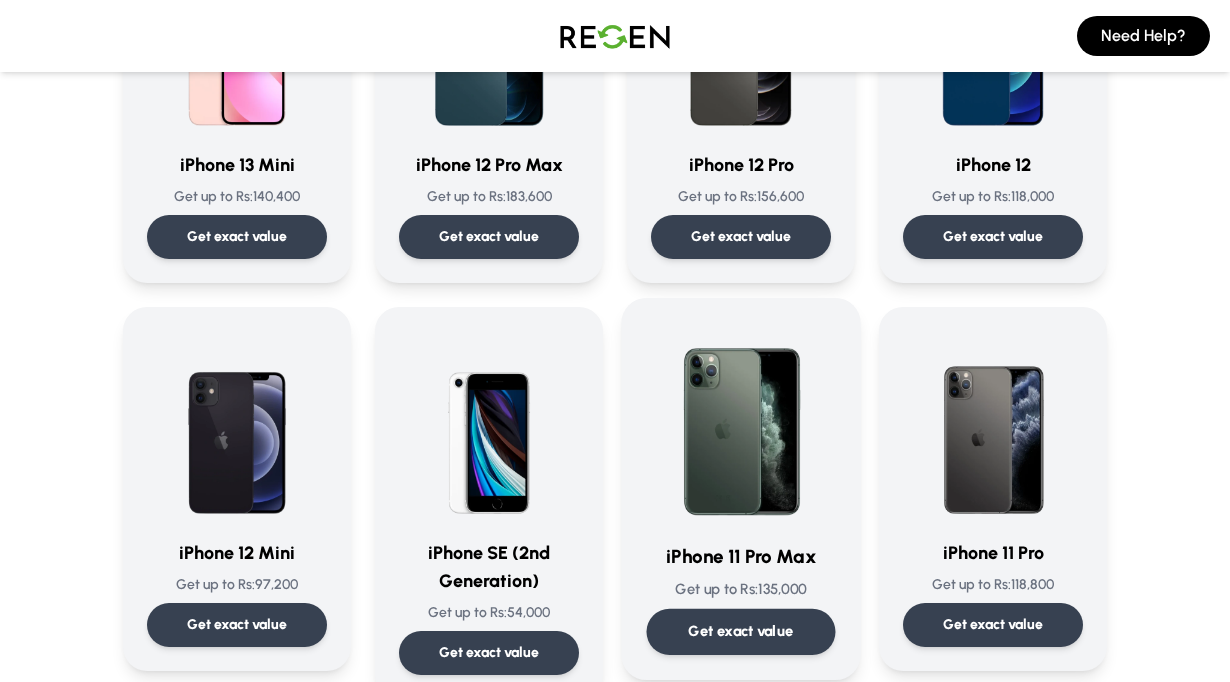 scroll, scrollTop: 1503, scrollLeft: 0, axis: vertical 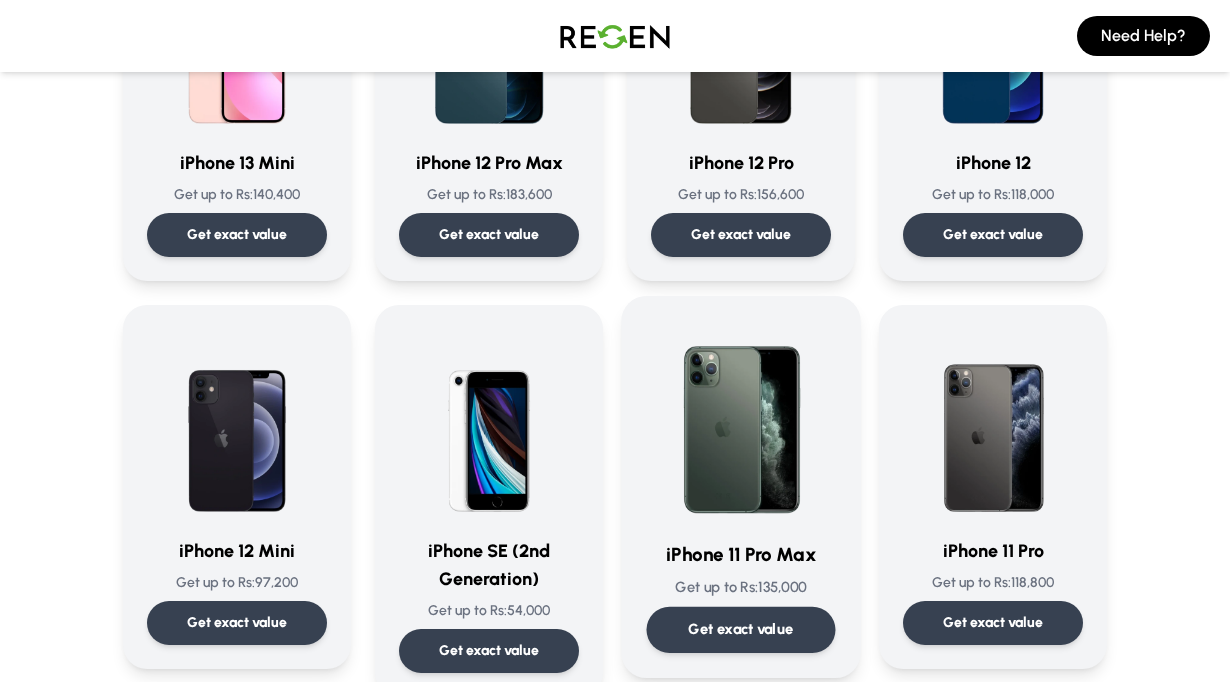 click at bounding box center (741, 422) 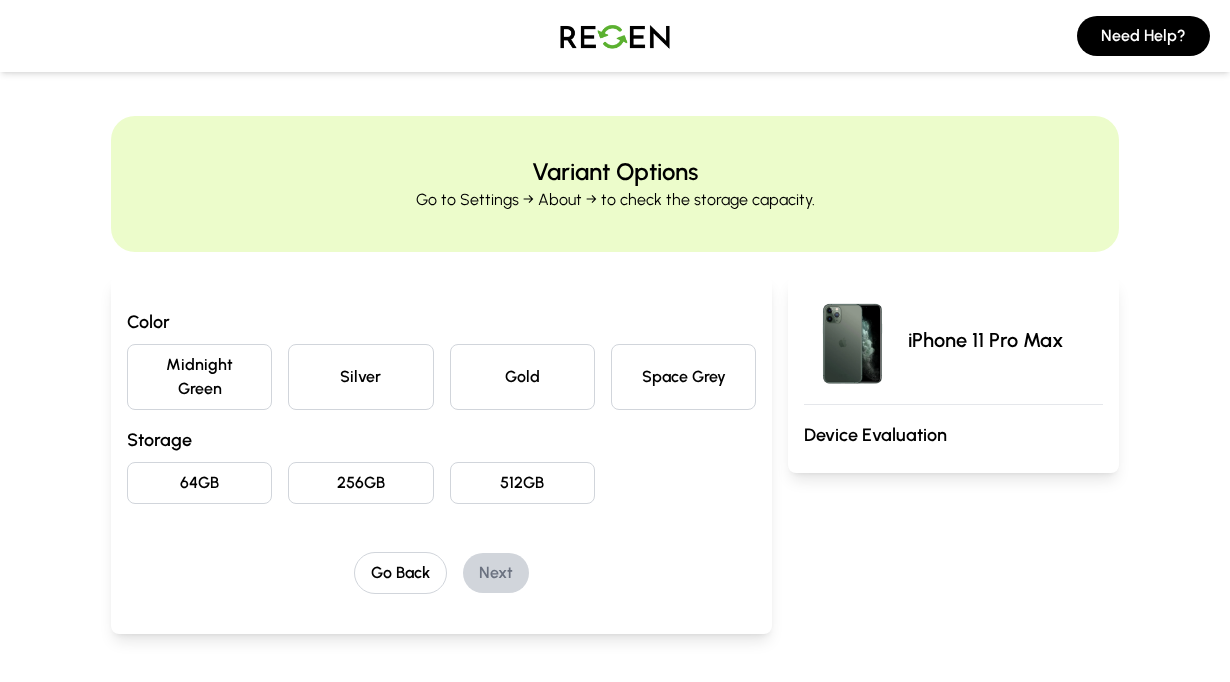 click on "Midnight Green" at bounding box center [199, 377] 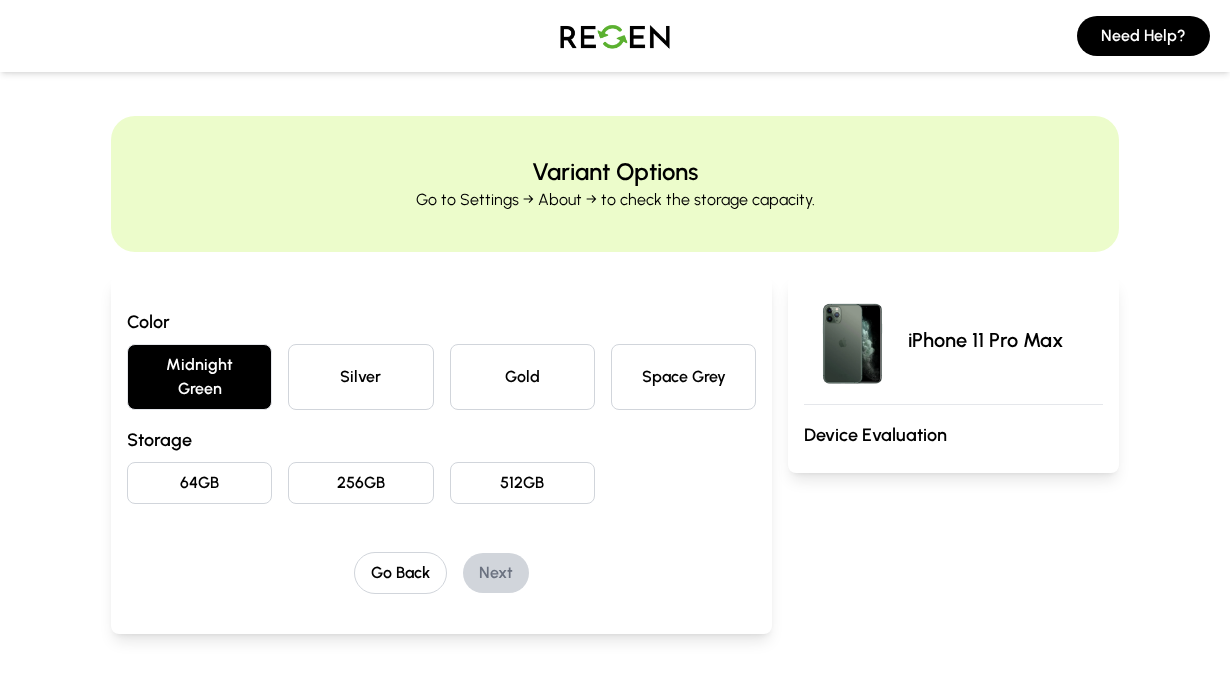 click on "Midnight Green" at bounding box center (199, 377) 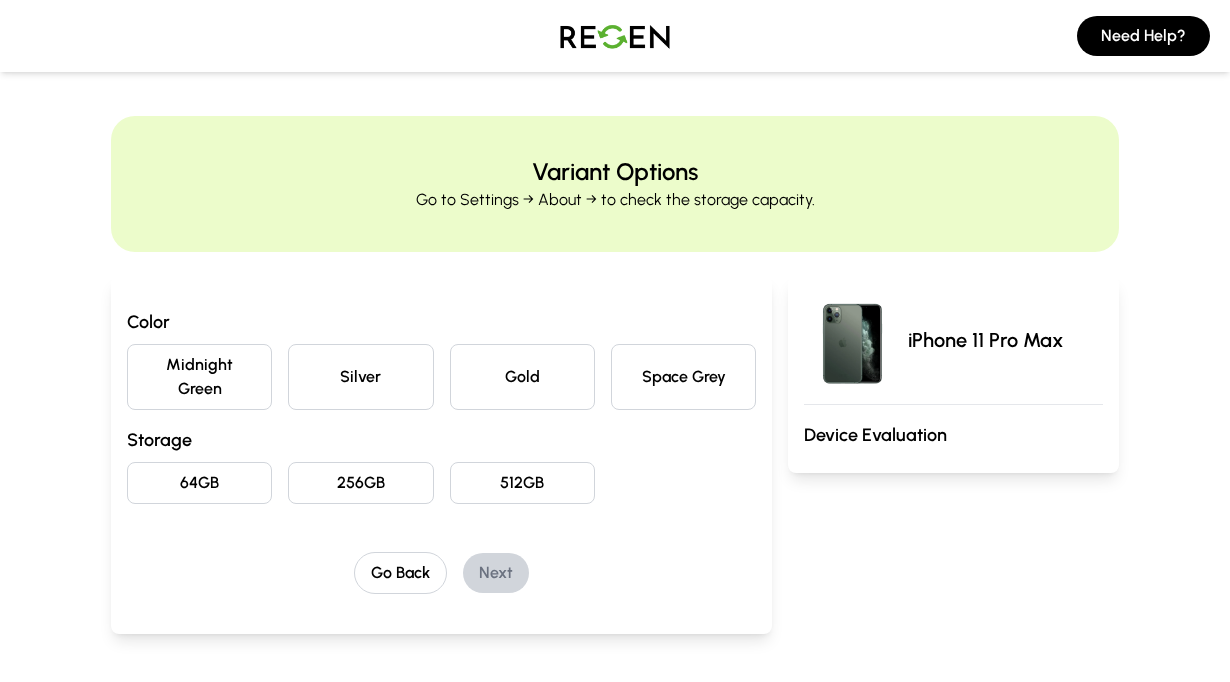 click on "Midnight Green" at bounding box center [199, 377] 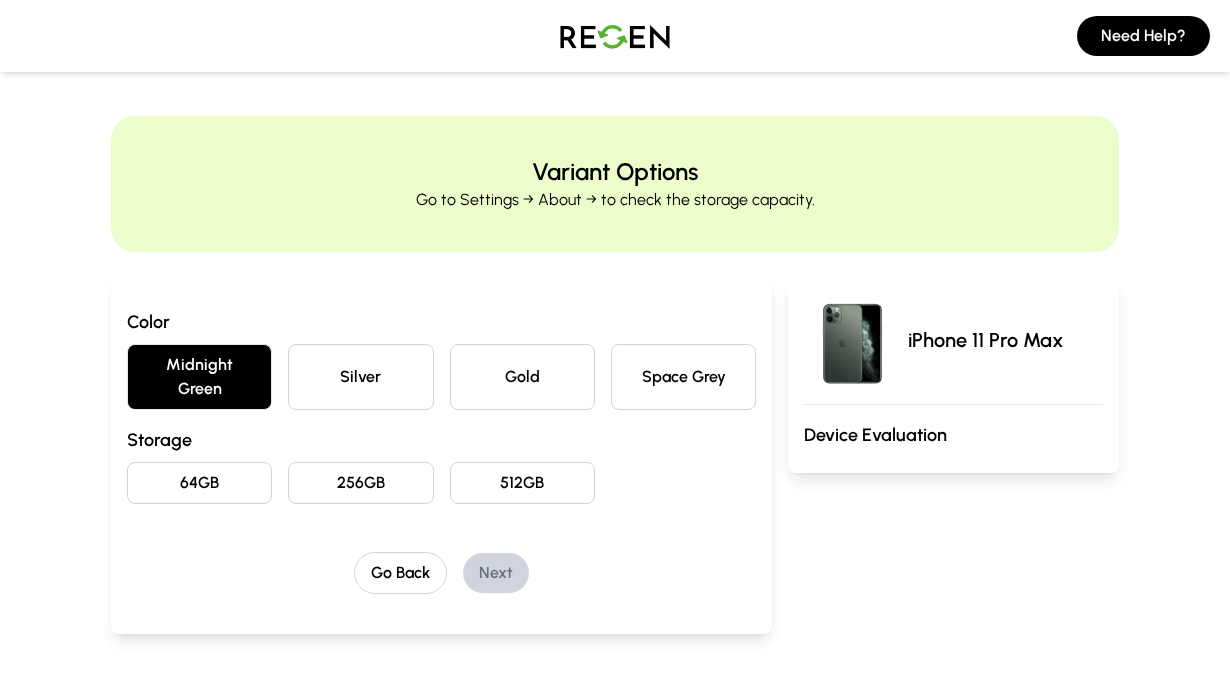 click on "256GB" at bounding box center (360, 483) 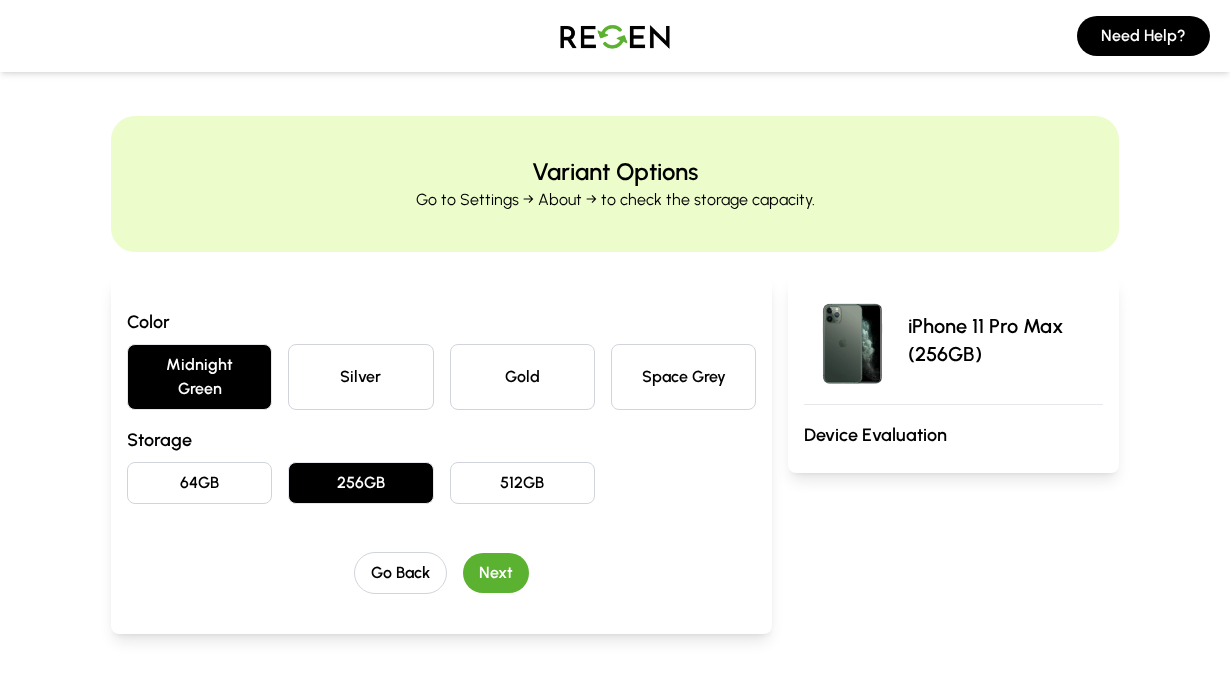 click on "Next" at bounding box center [496, 573] 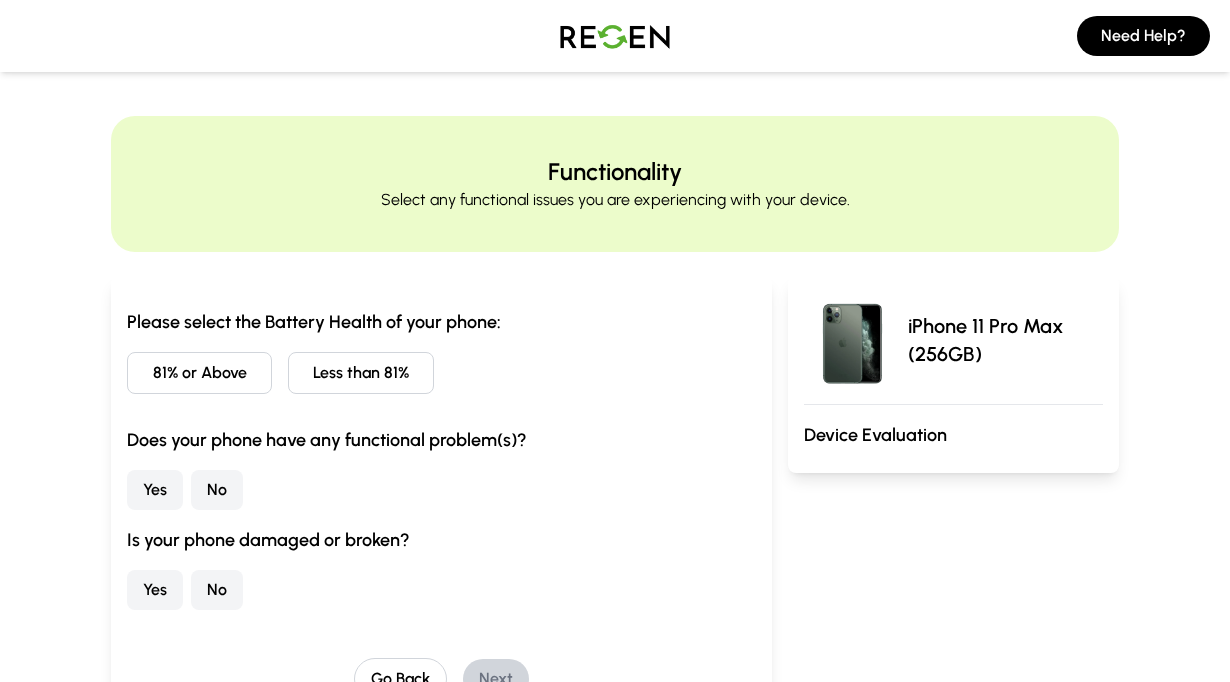 click on "81% or Above" at bounding box center (199, 373) 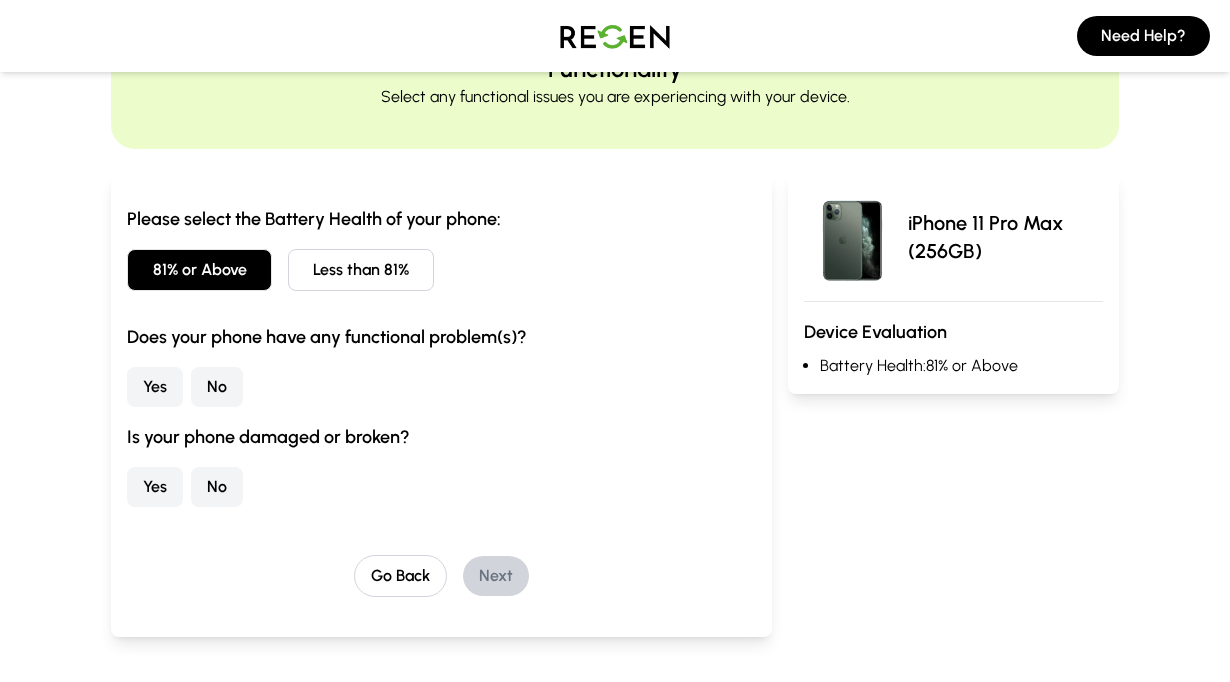 scroll, scrollTop: 104, scrollLeft: 0, axis: vertical 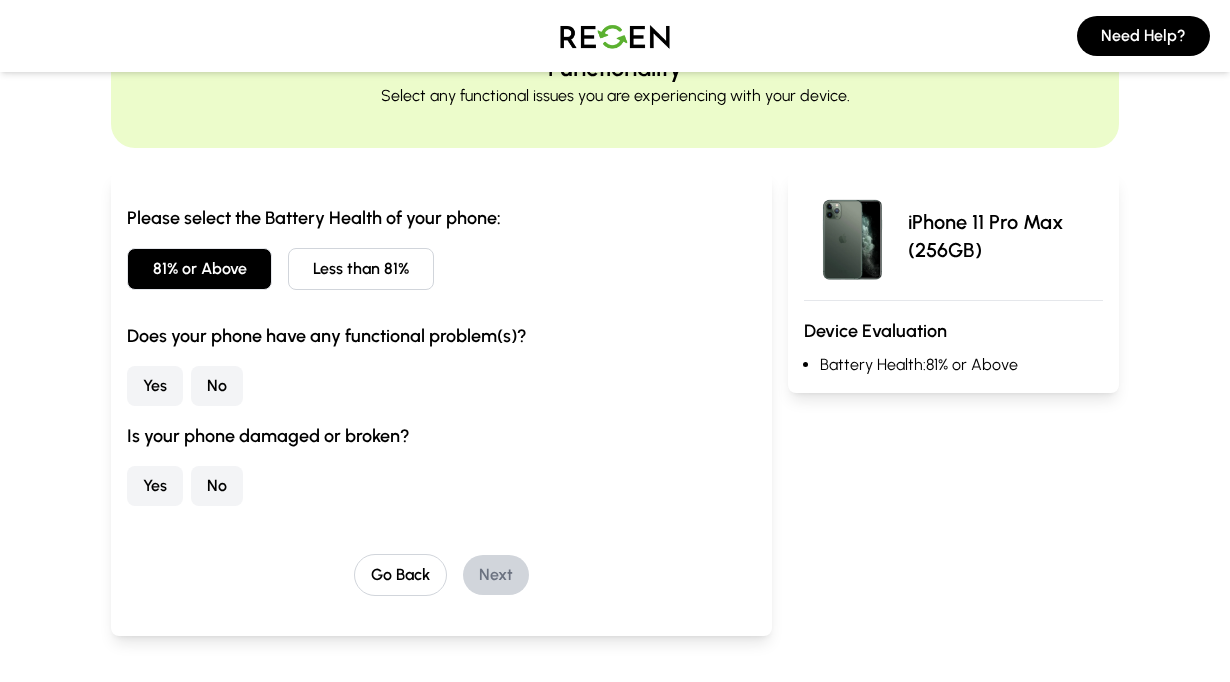 click on "No" at bounding box center [217, 386] 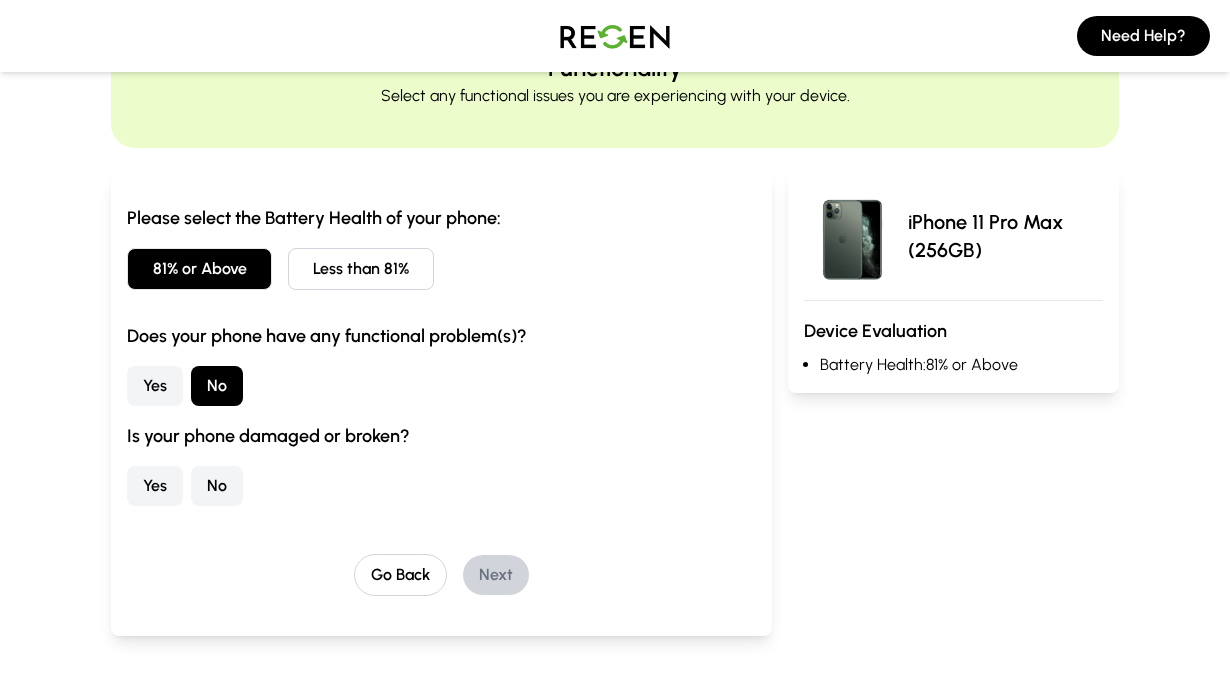 click on "No" at bounding box center [217, 486] 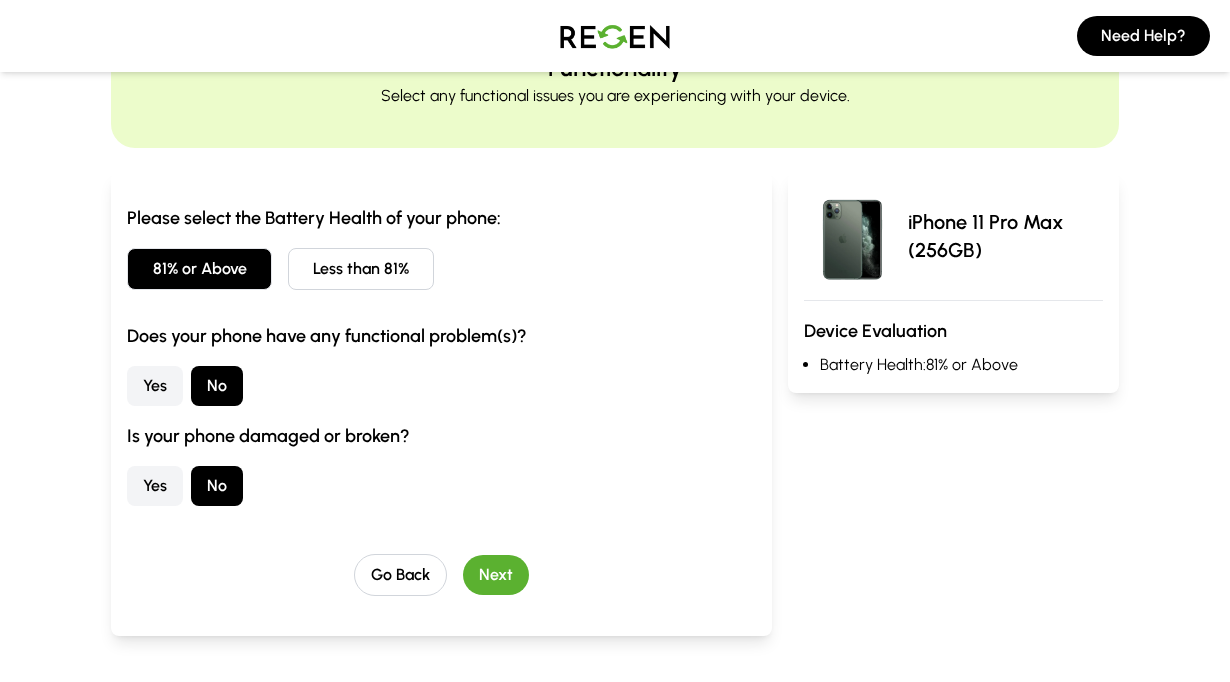 click on "Next" at bounding box center [496, 575] 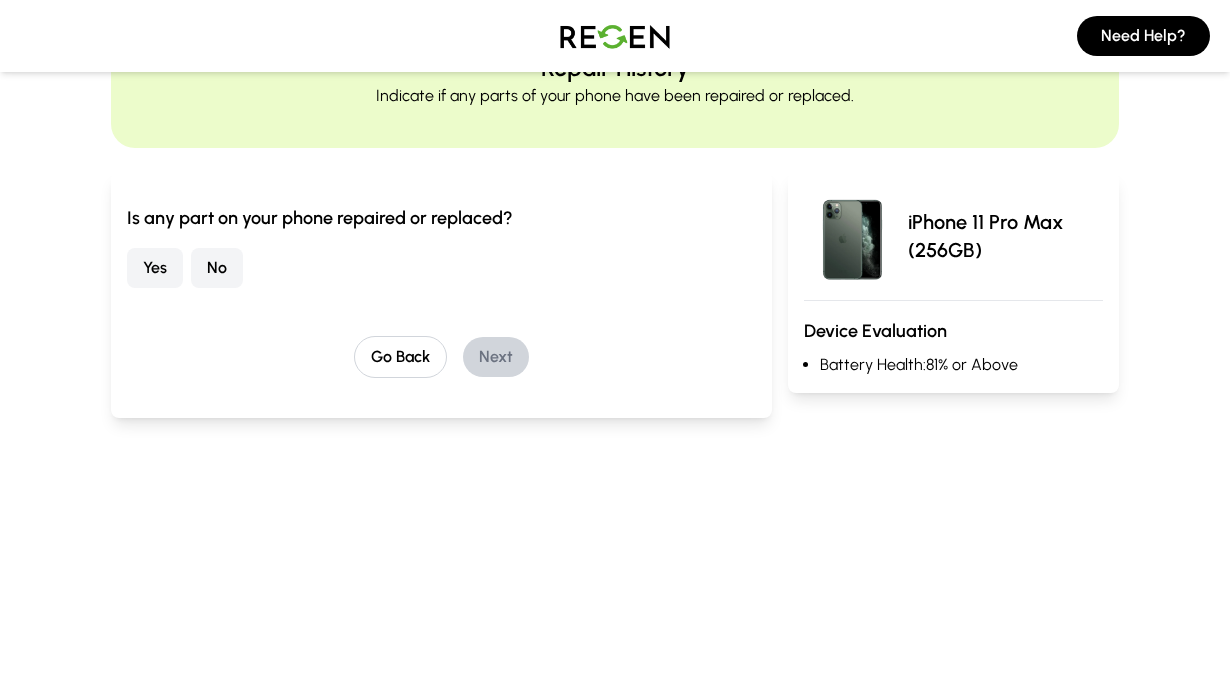 click on "No" at bounding box center (217, 268) 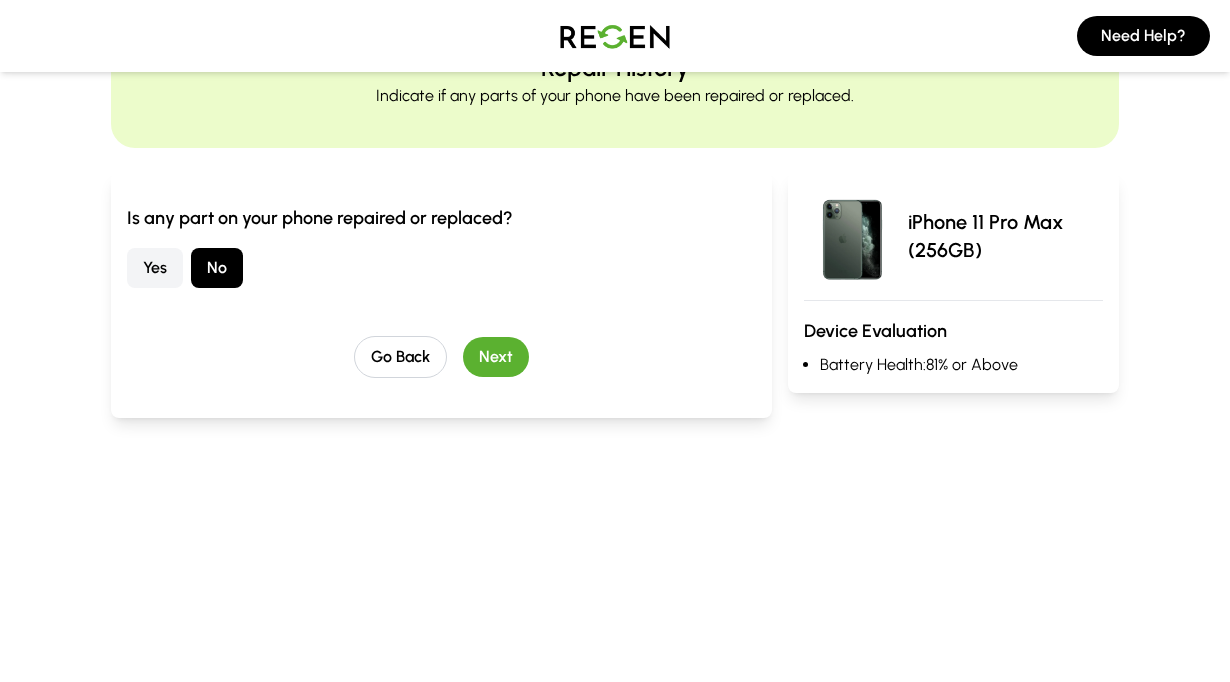 click on "Yes" at bounding box center (155, 268) 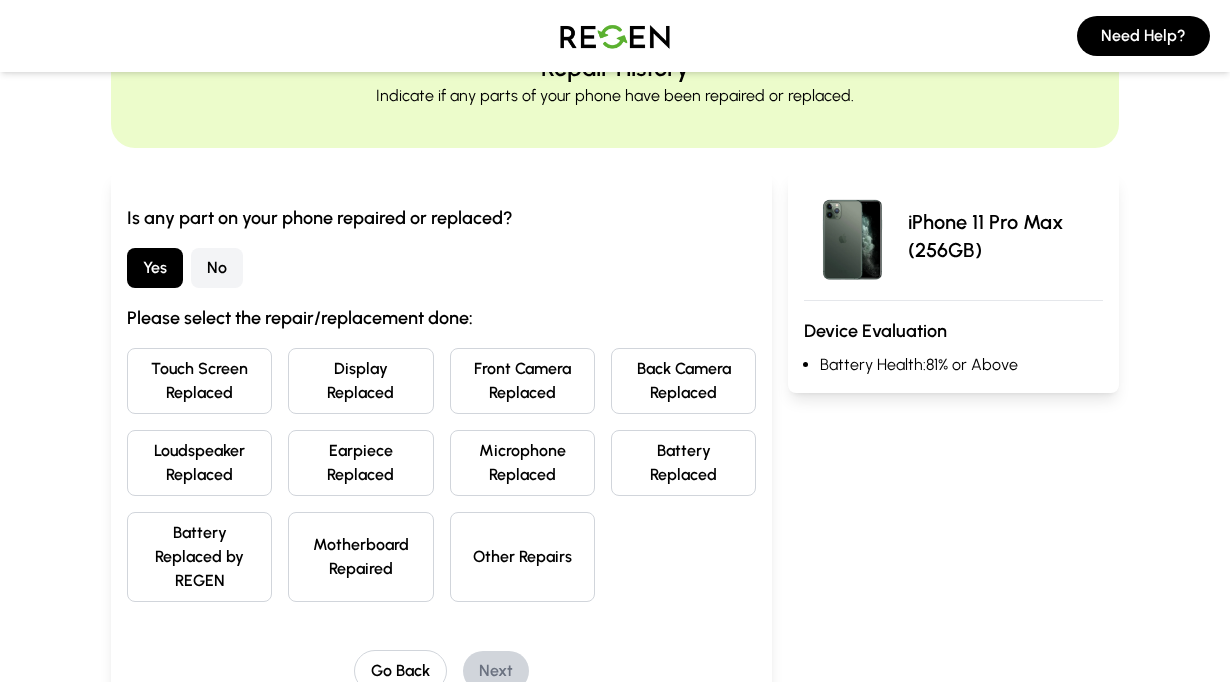 click on "Touch Screen Replaced" at bounding box center (199, 381) 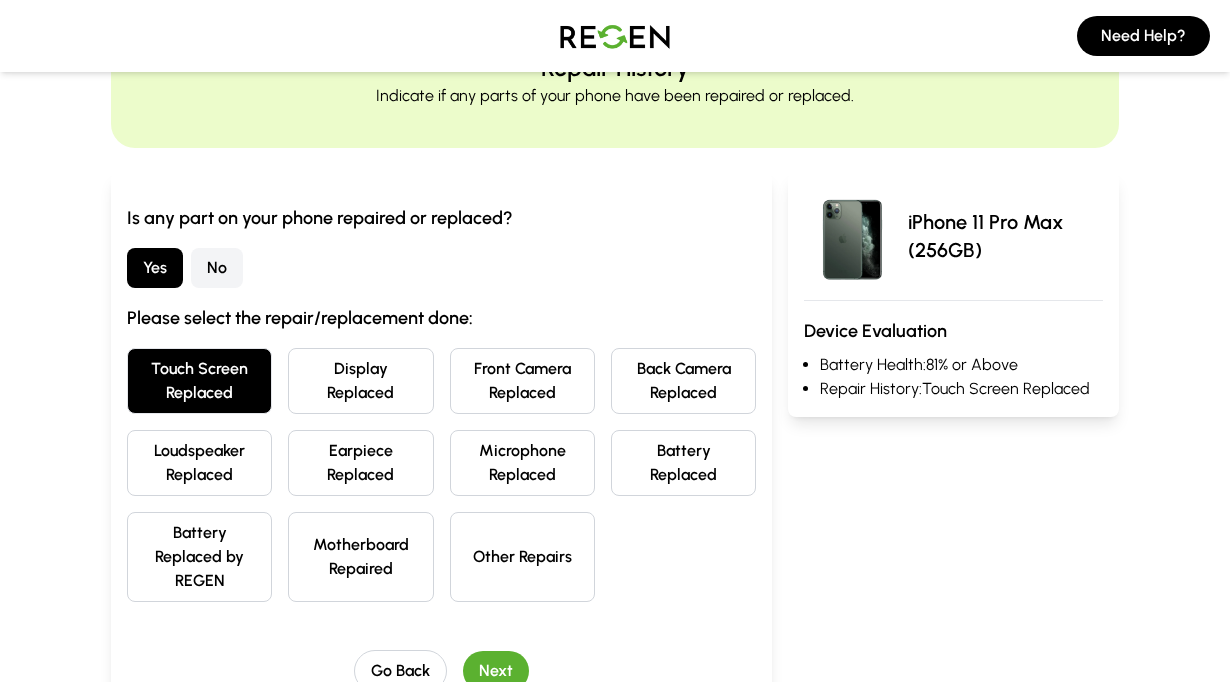click on "Display Replaced" at bounding box center [360, 381] 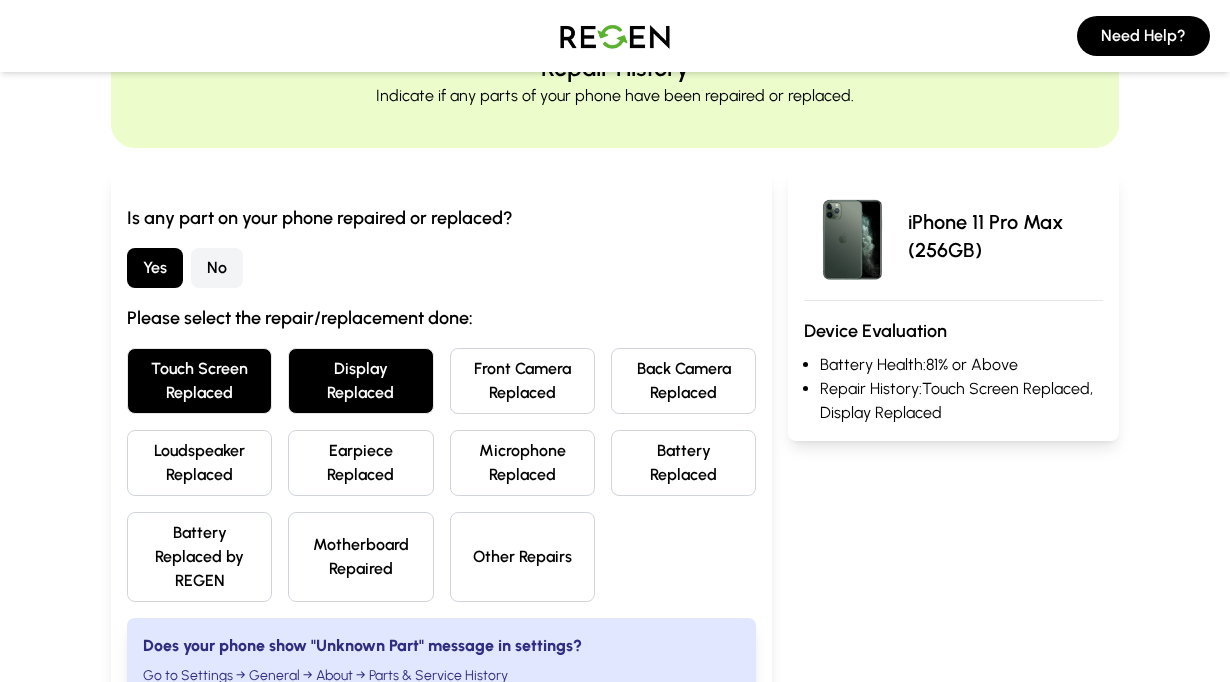 click on "Battery Replaced" at bounding box center (683, 463) 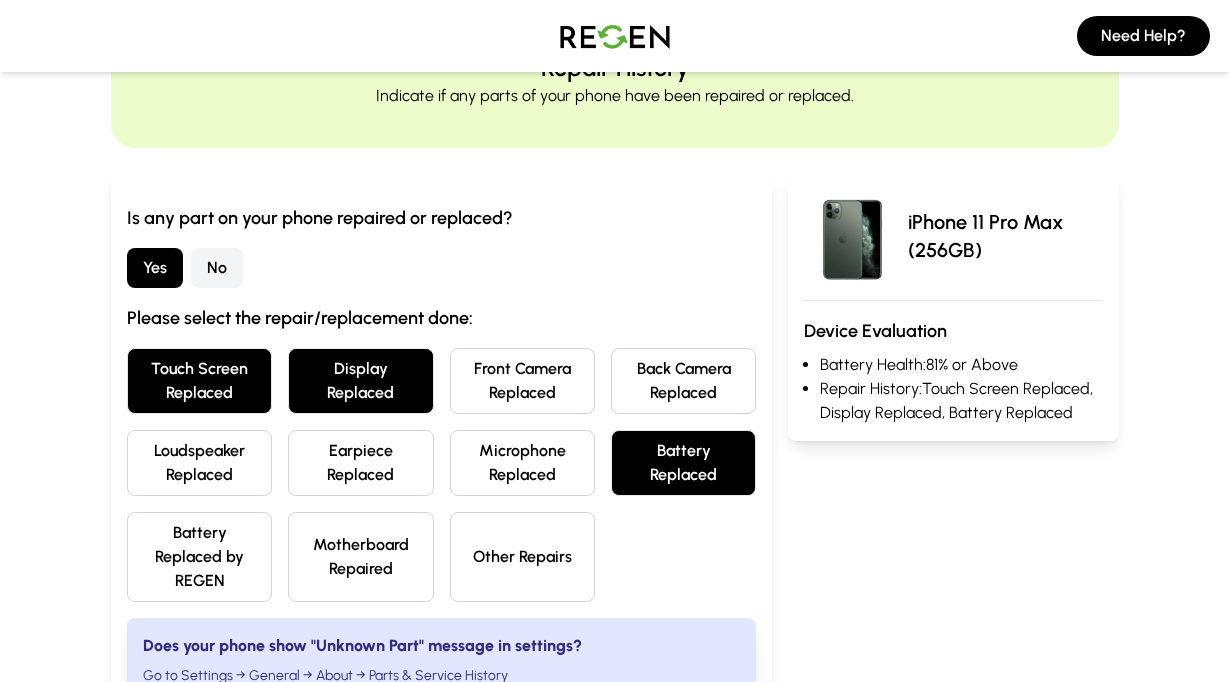 click on "Earpiece Replaced" at bounding box center [360, 463] 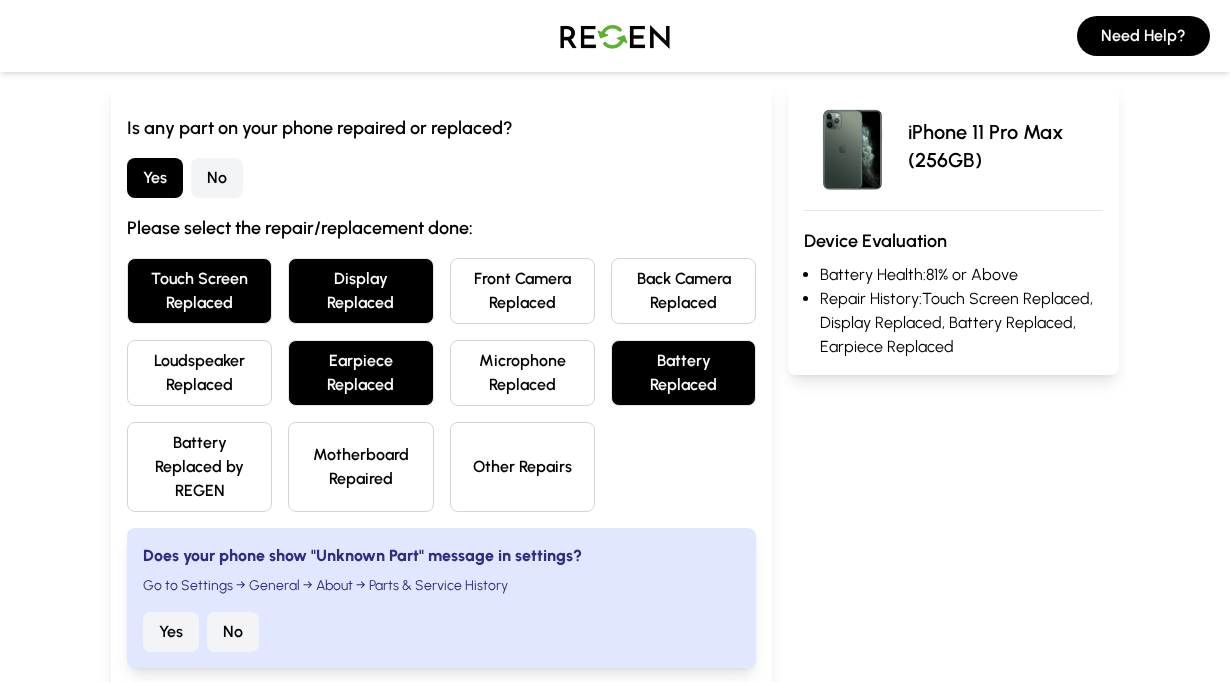 scroll, scrollTop: 197, scrollLeft: 0, axis: vertical 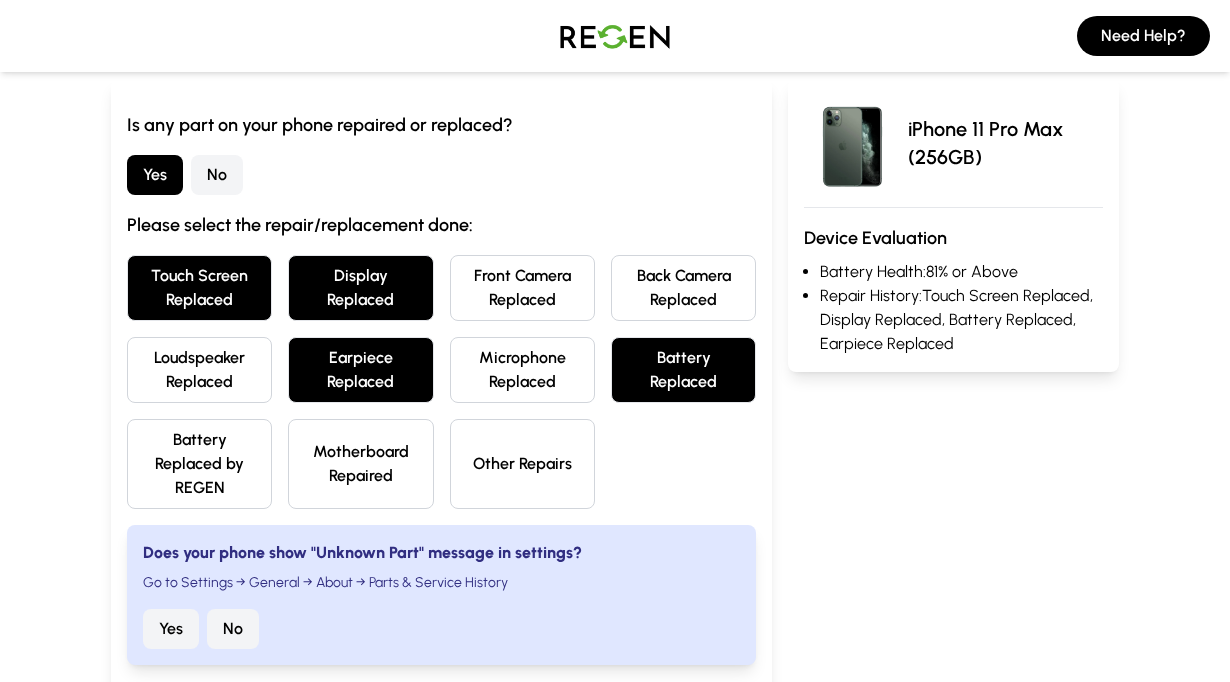 click on "Battery Replaced by REGEN" at bounding box center (199, 464) 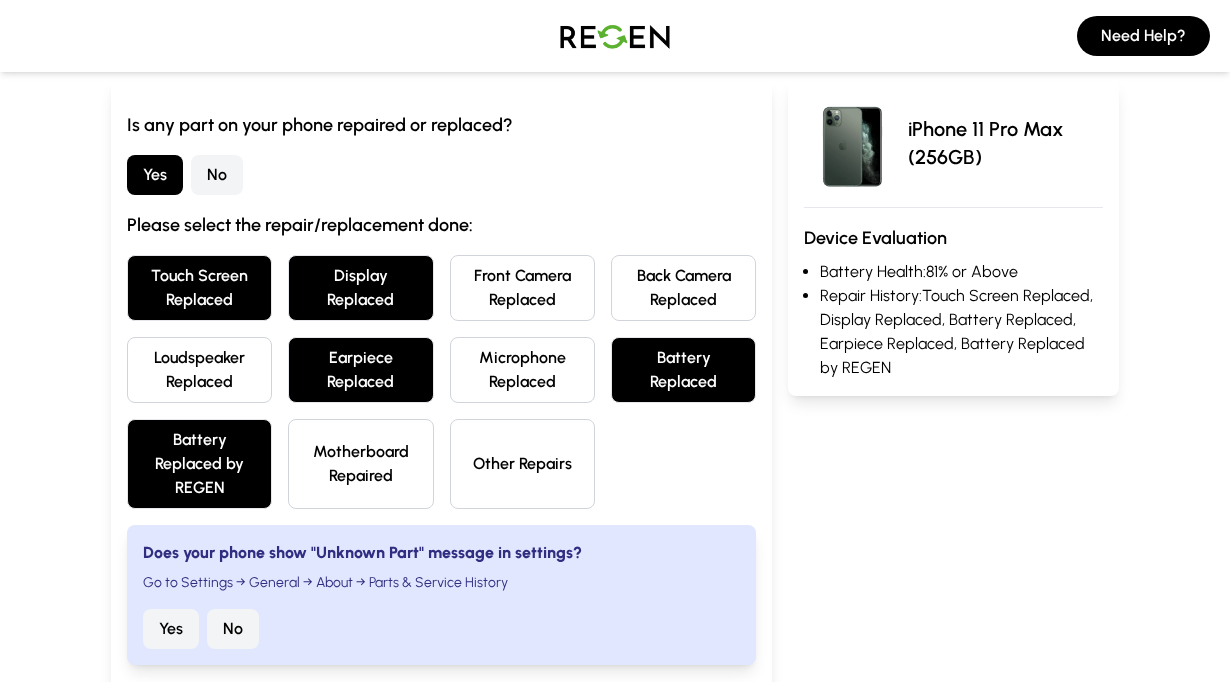 click on "Battery Replaced" at bounding box center [683, 370] 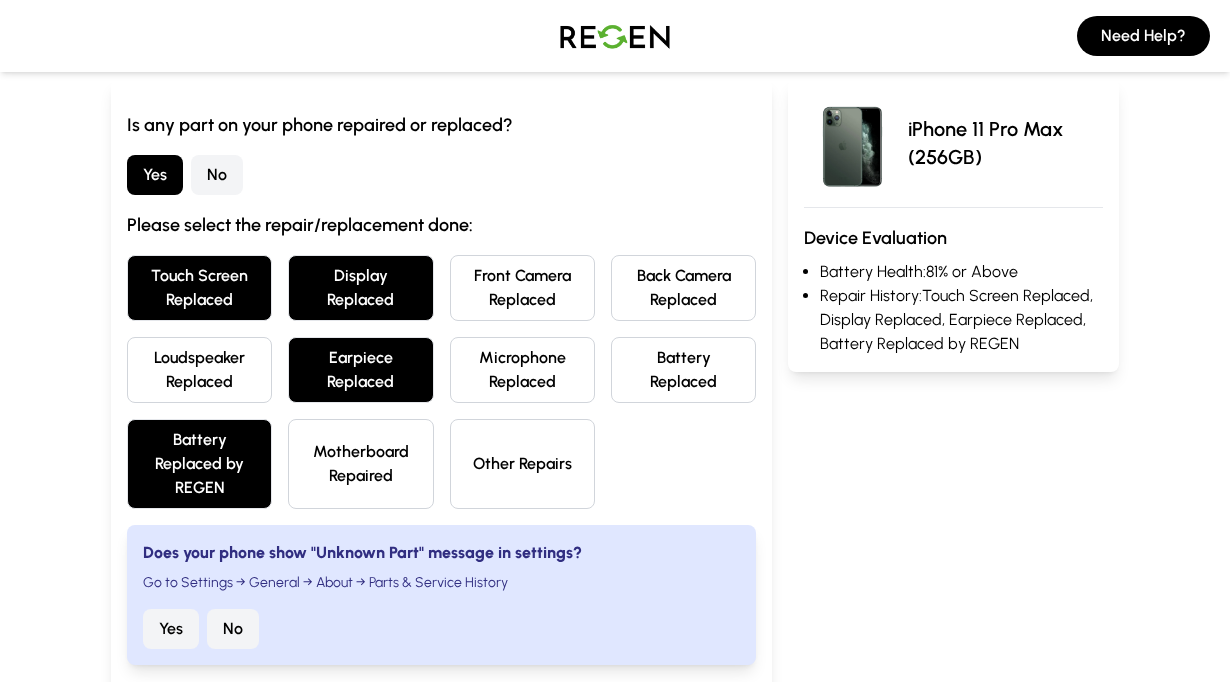 click on "Display Replaced" at bounding box center [360, 288] 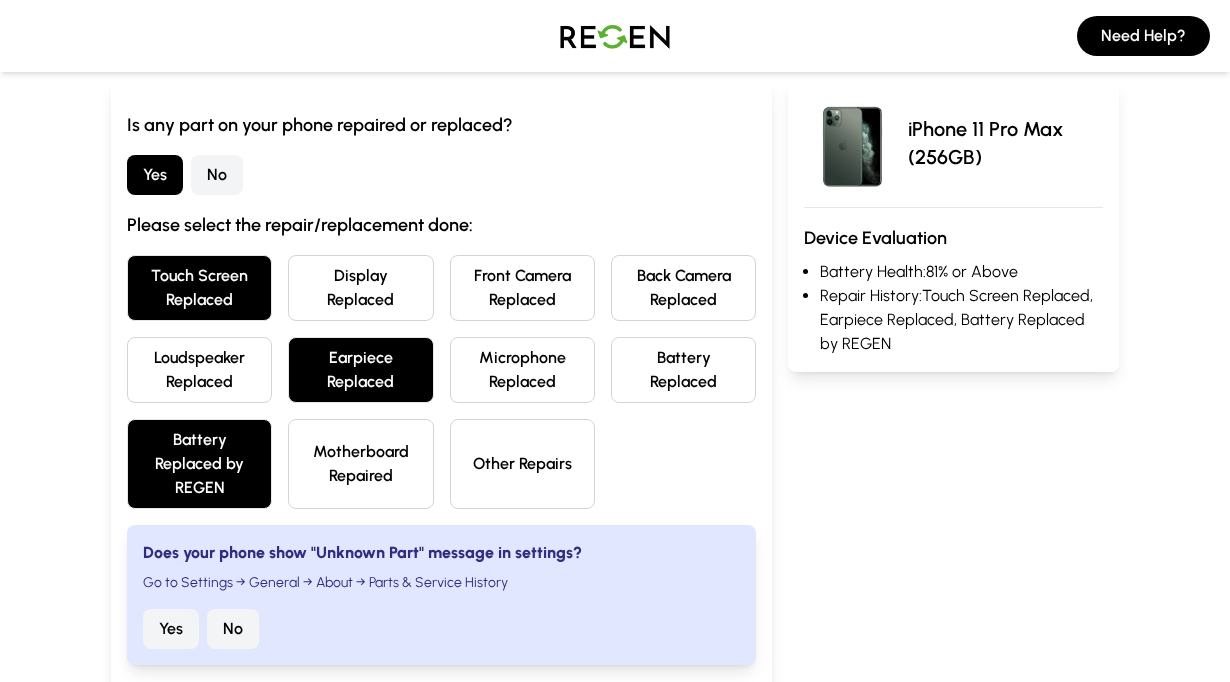 click on "Yes" at bounding box center [171, 629] 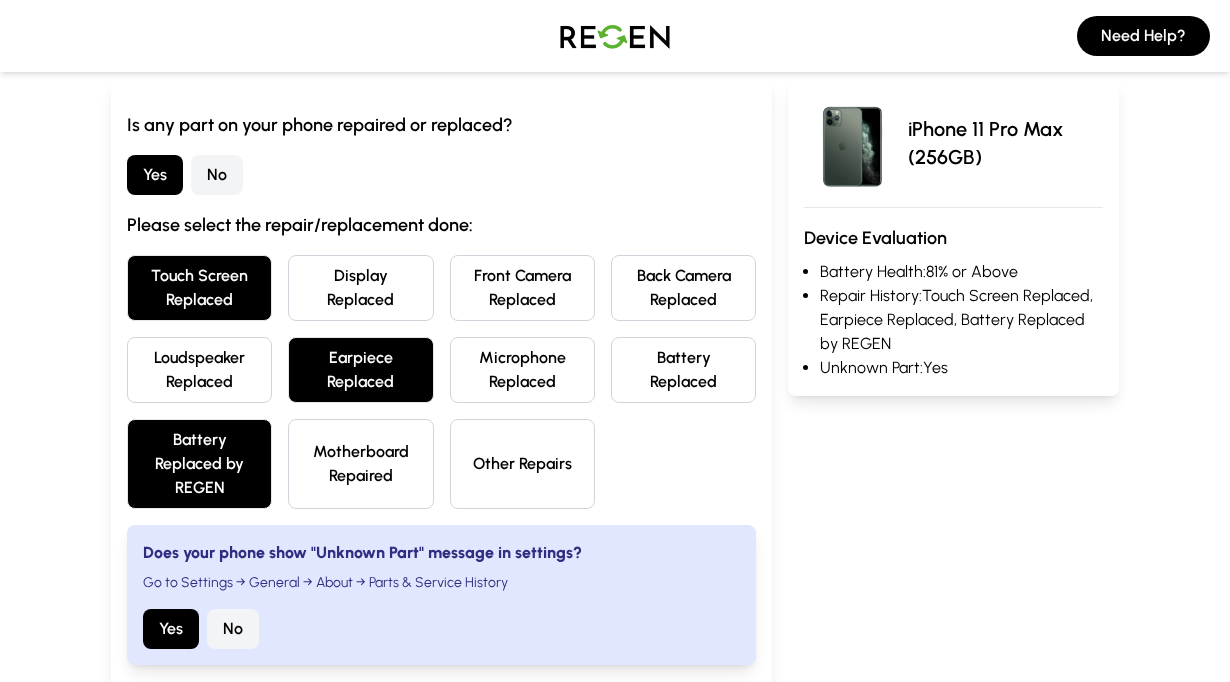 click on "Touch Screen Replaced" at bounding box center (199, 288) 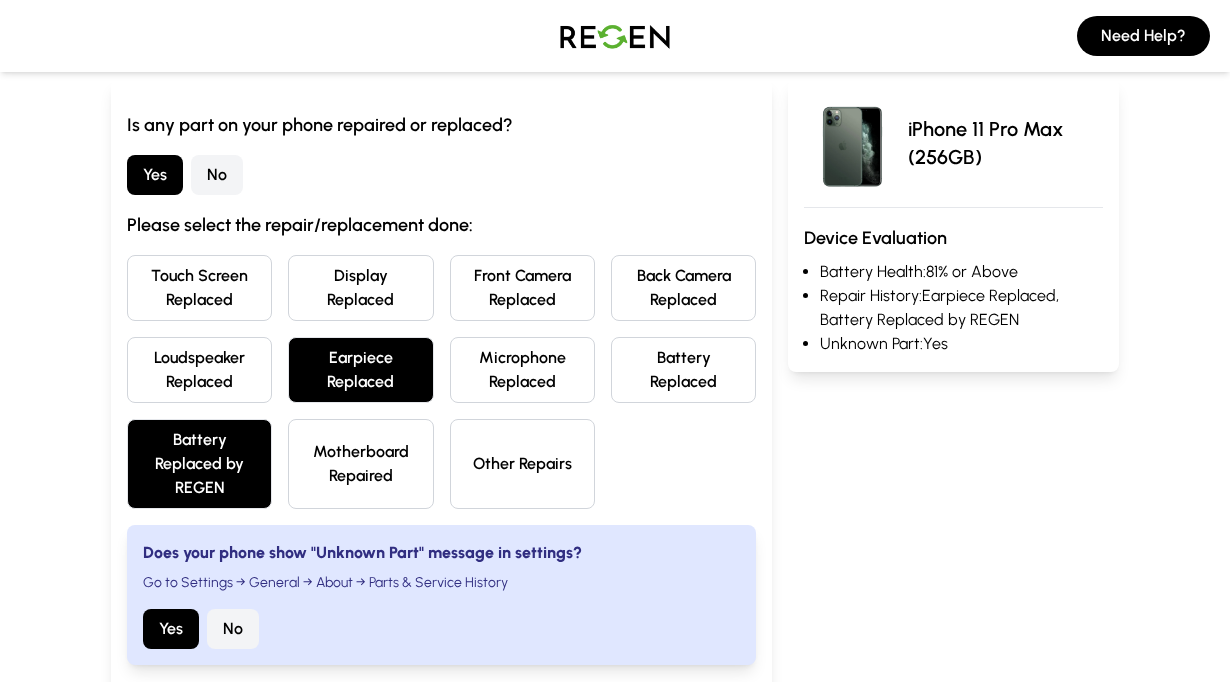 click on "Earpiece Replaced" at bounding box center (360, 370) 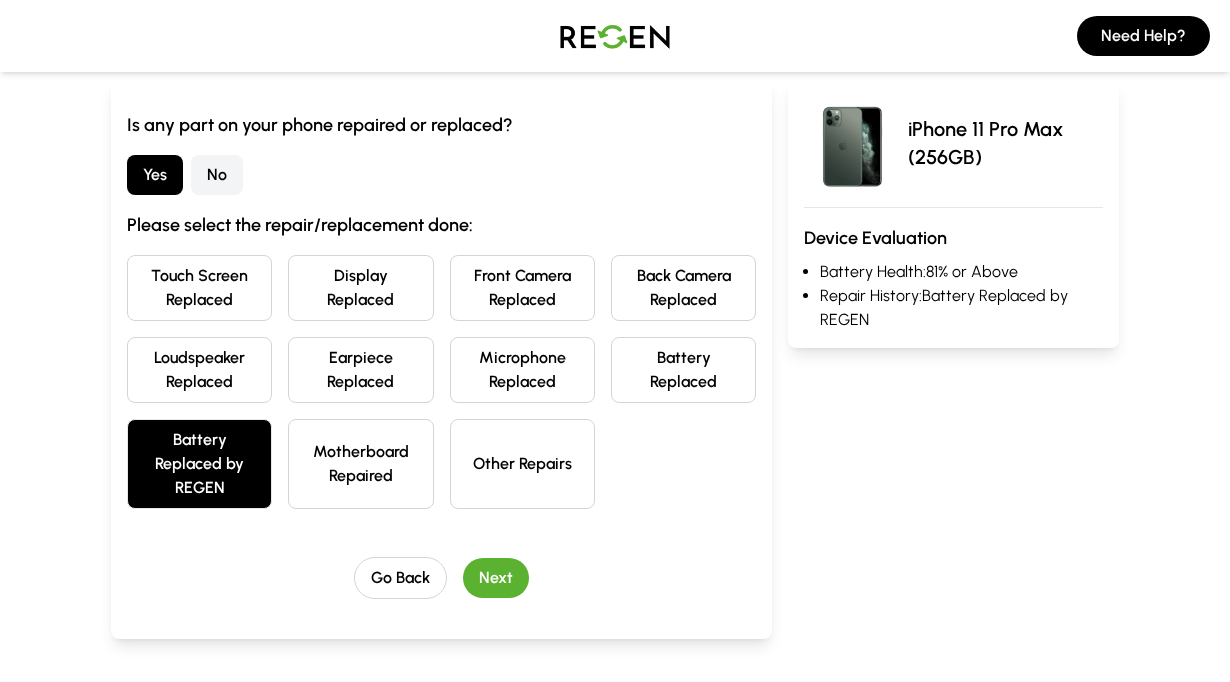 click on "Earpiece Replaced" at bounding box center [360, 370] 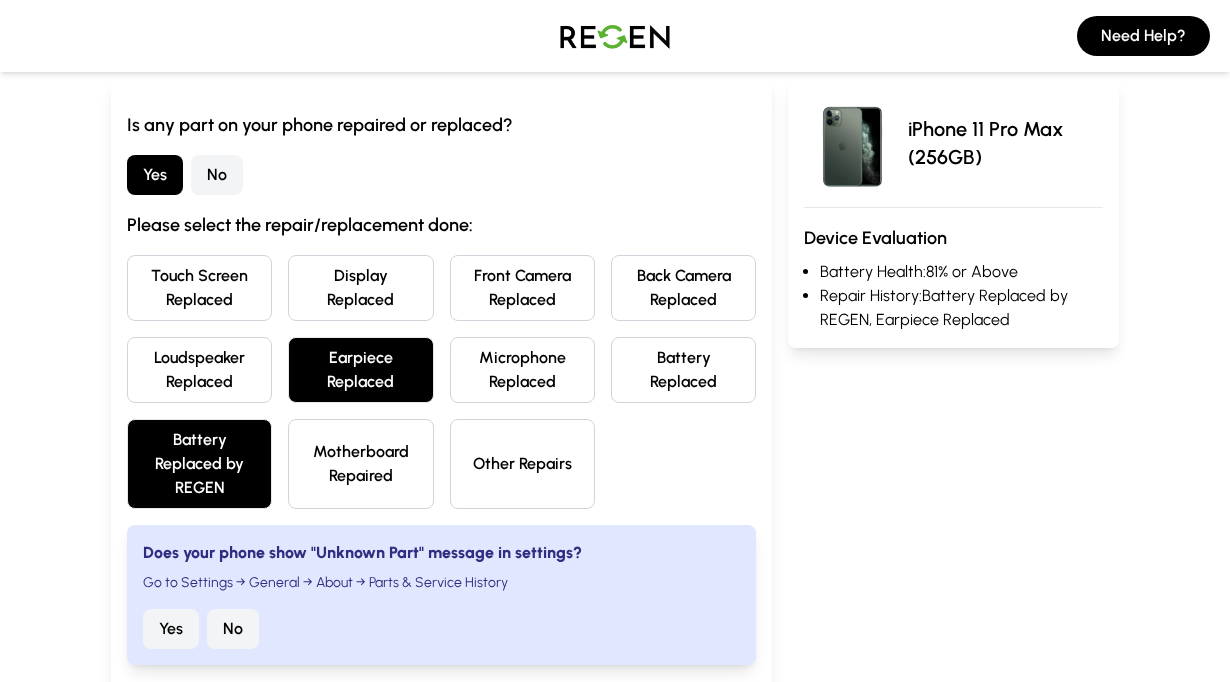 click on "Battery Replaced by REGEN" at bounding box center (199, 464) 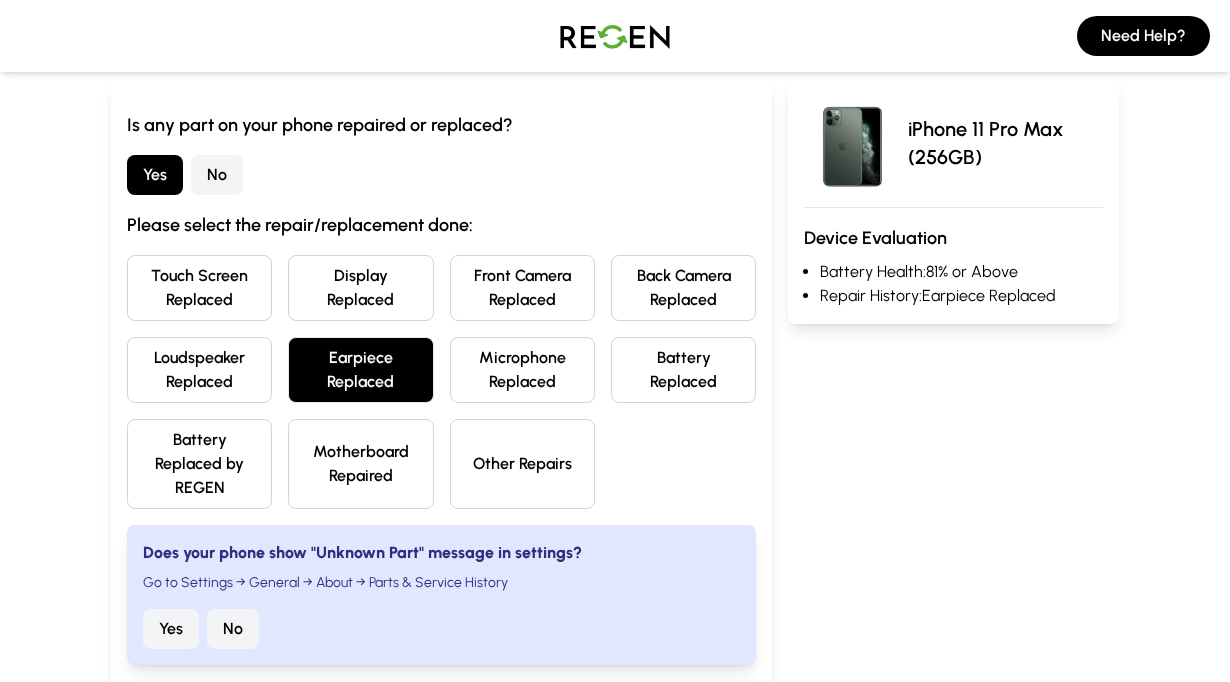 click on "Battery Replaced by REGEN" at bounding box center (199, 464) 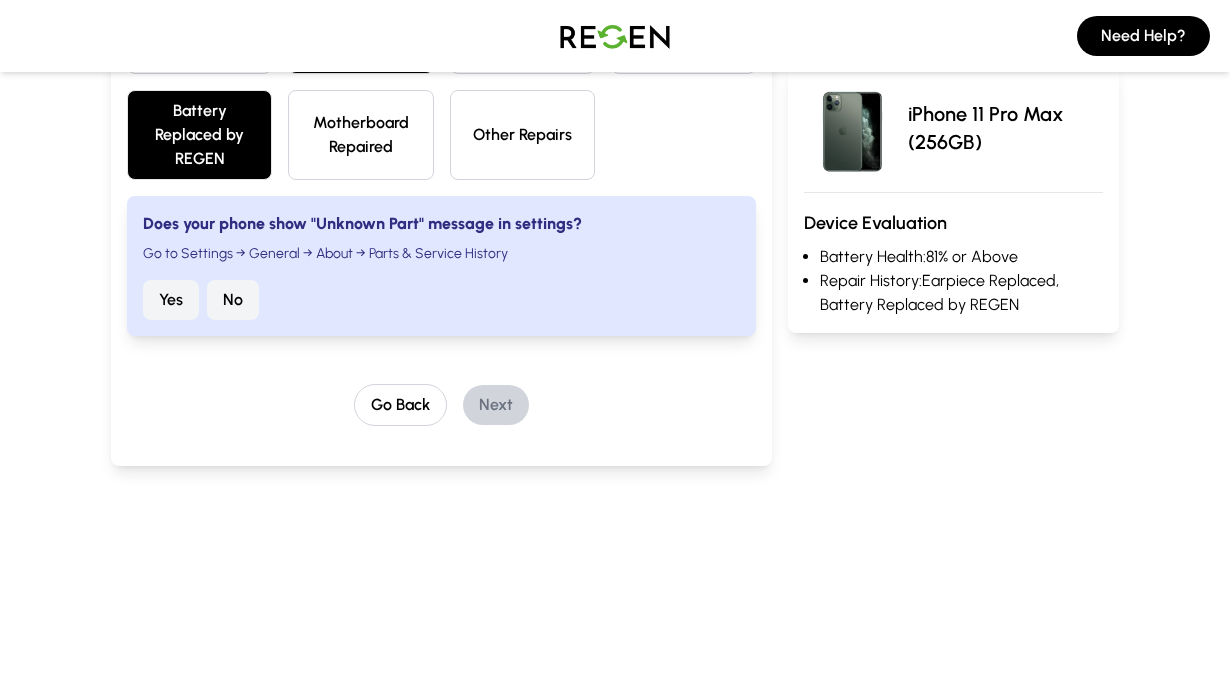 scroll, scrollTop: 530, scrollLeft: 0, axis: vertical 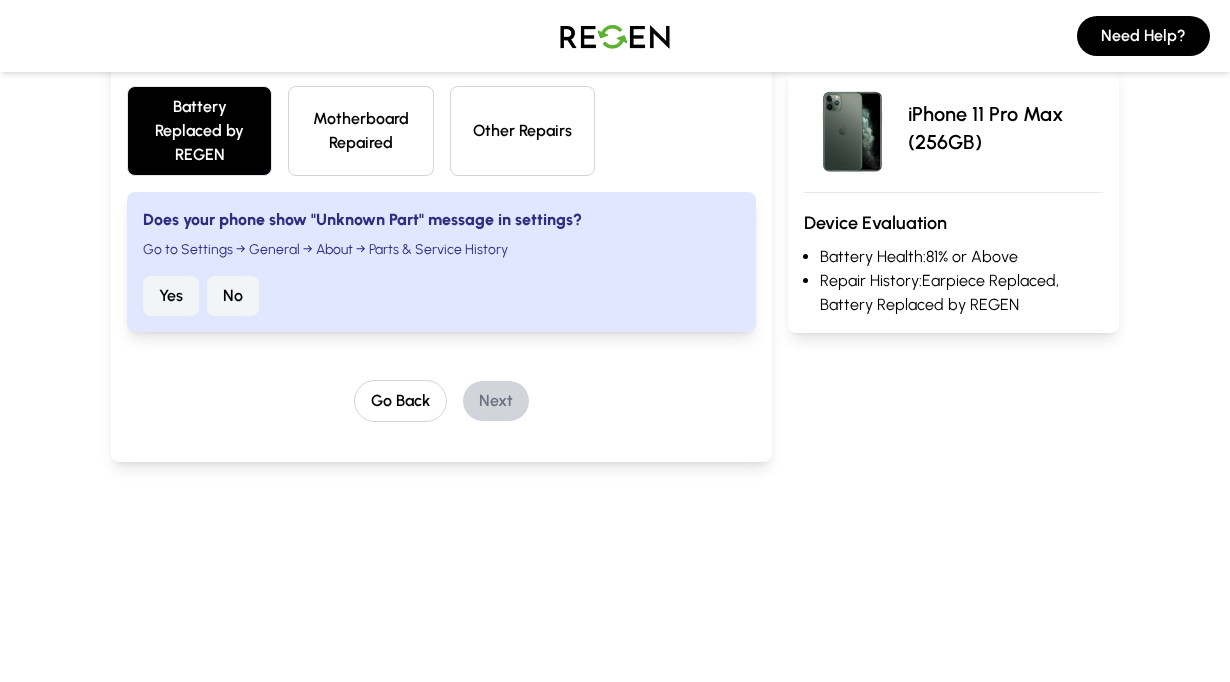 click on "Yes" at bounding box center [171, 296] 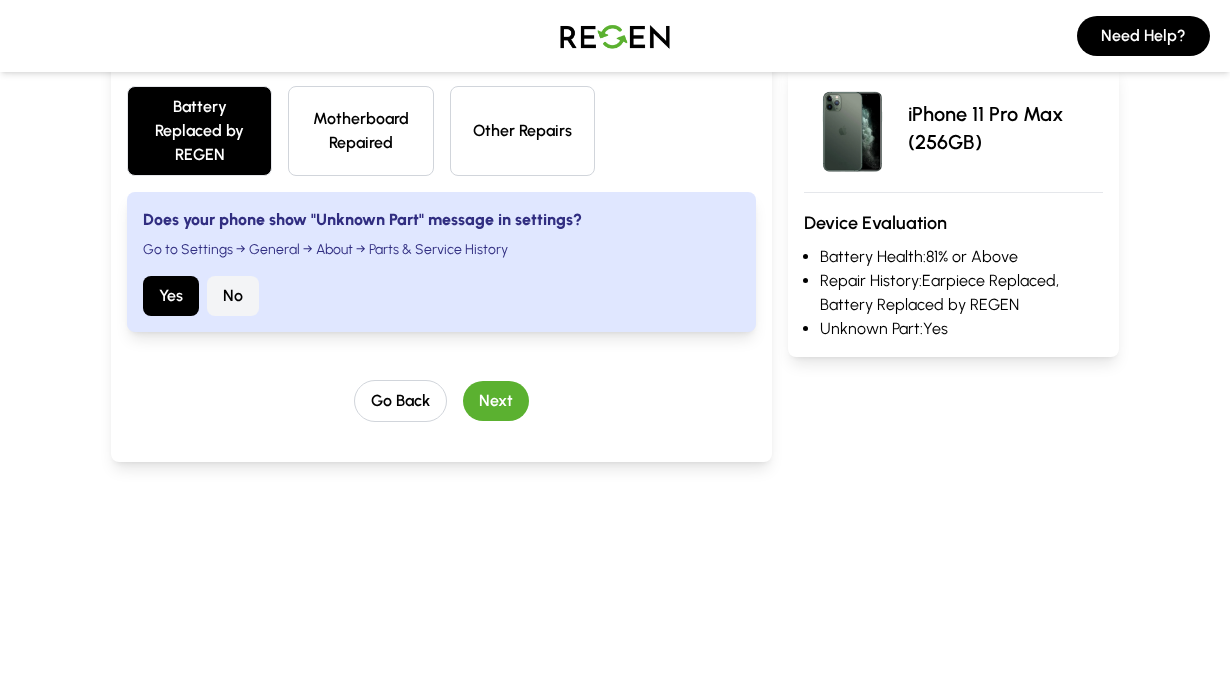 click on "Next" at bounding box center [496, 401] 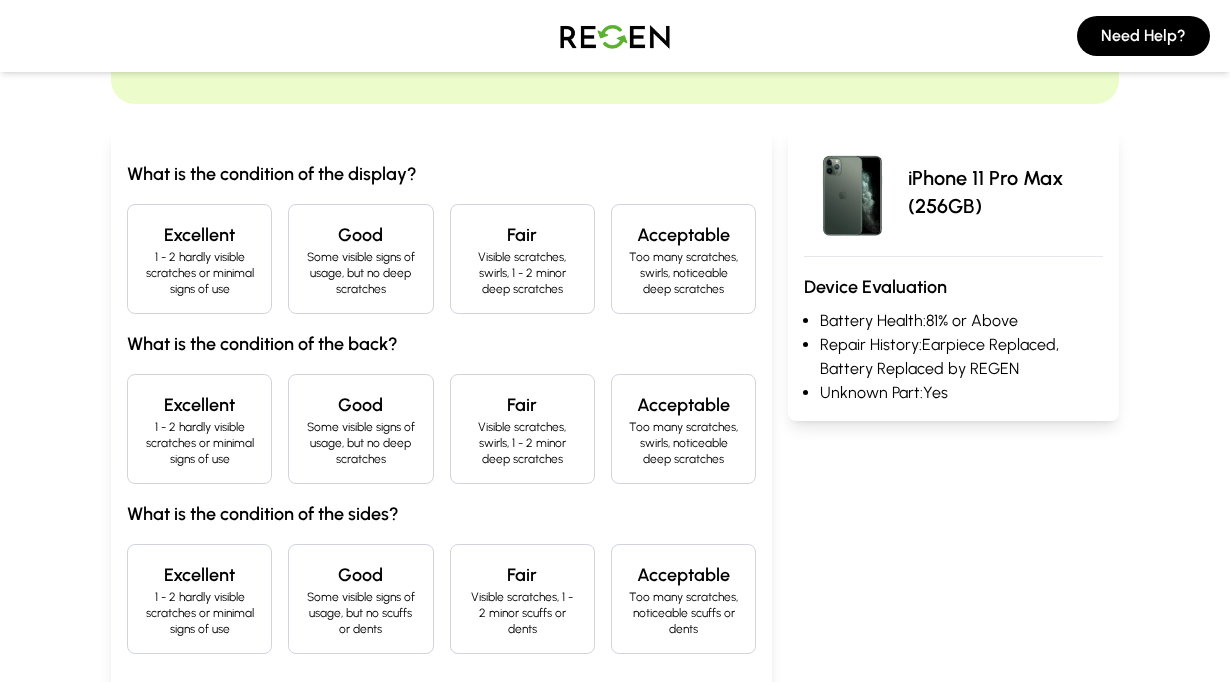 scroll, scrollTop: 150, scrollLeft: 0, axis: vertical 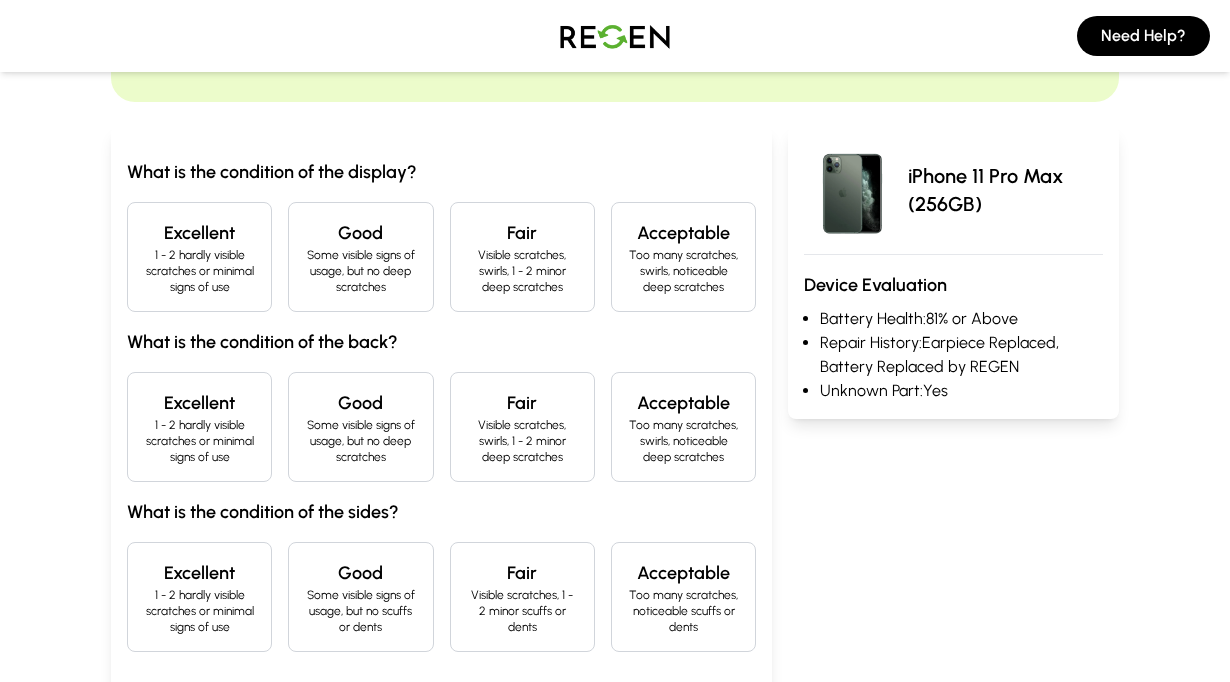 click on "1 - 2 hardly visible scratches or minimal signs of use" at bounding box center [199, 271] 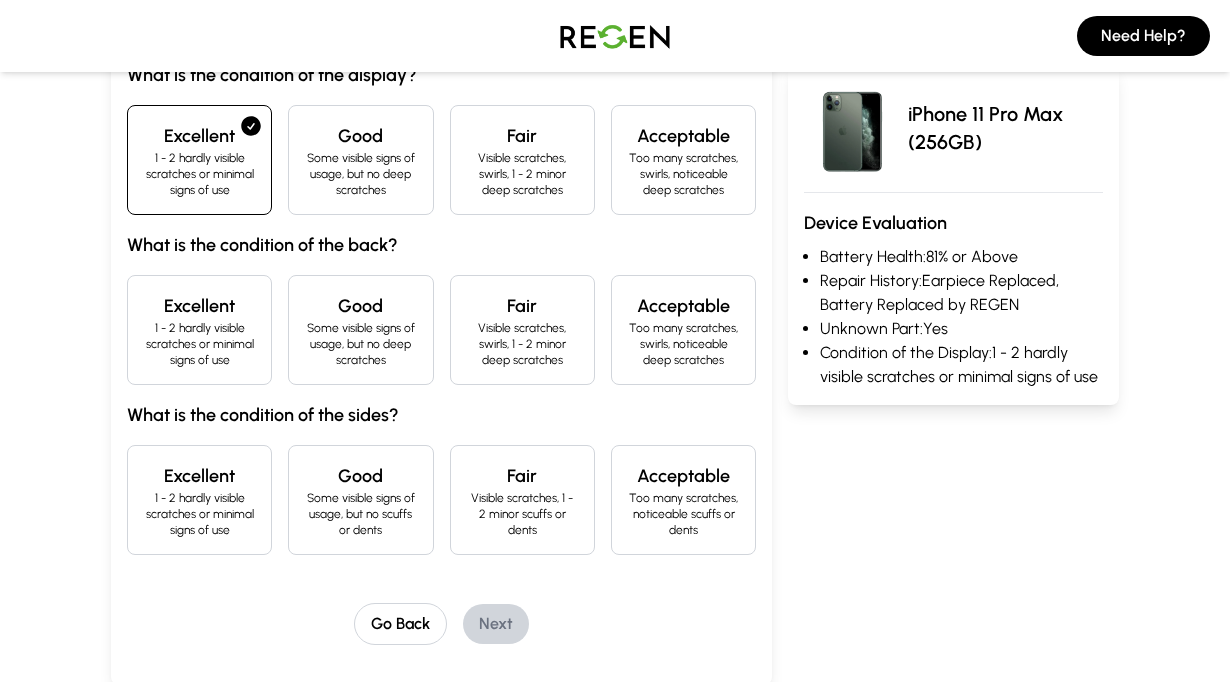 scroll, scrollTop: 248, scrollLeft: 0, axis: vertical 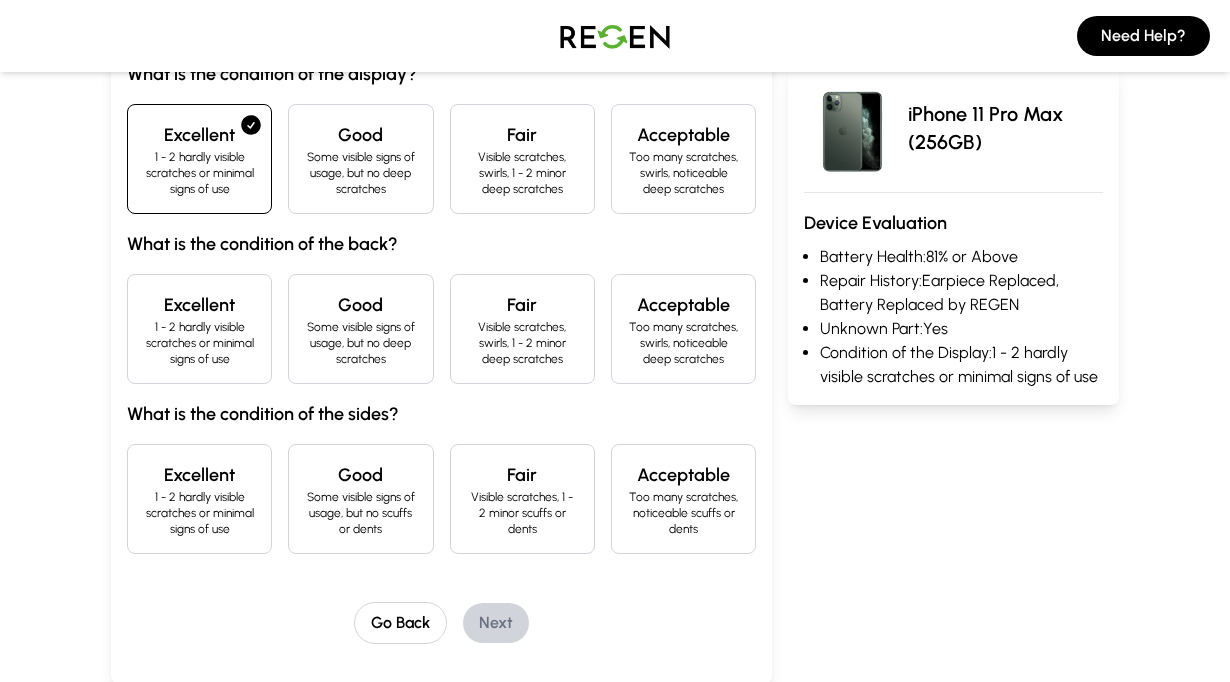 click on "1 - 2 hardly visible scratches or minimal signs of use" at bounding box center (199, 343) 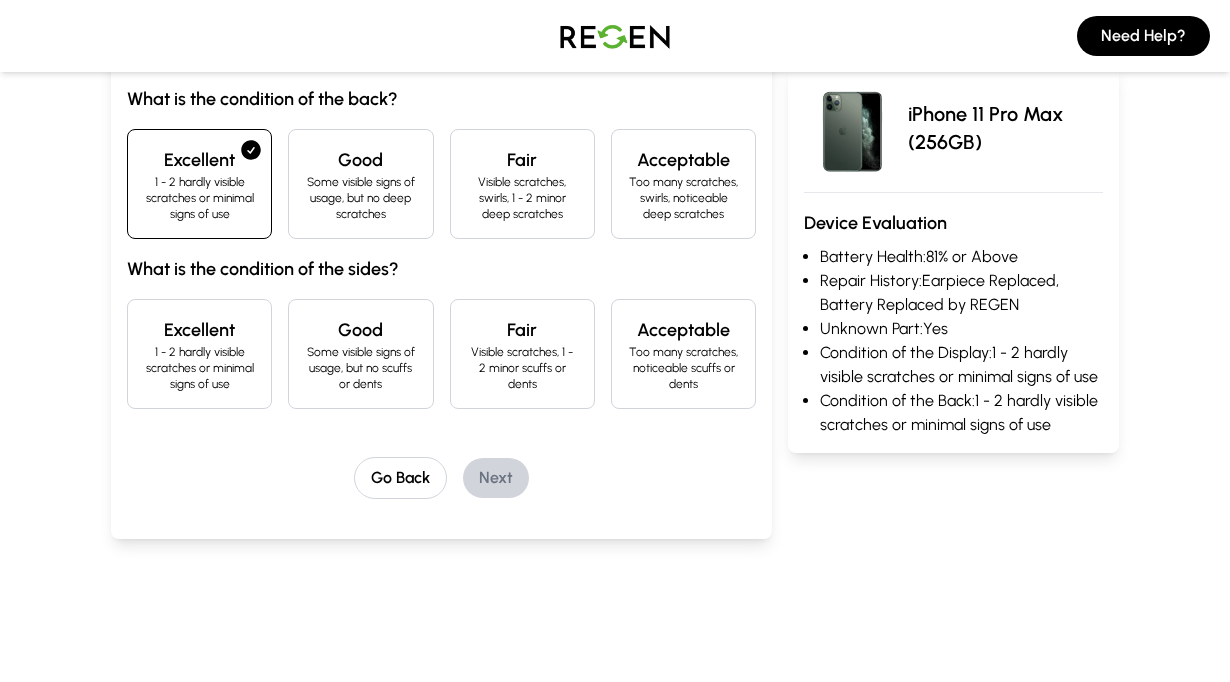 scroll, scrollTop: 394, scrollLeft: 0, axis: vertical 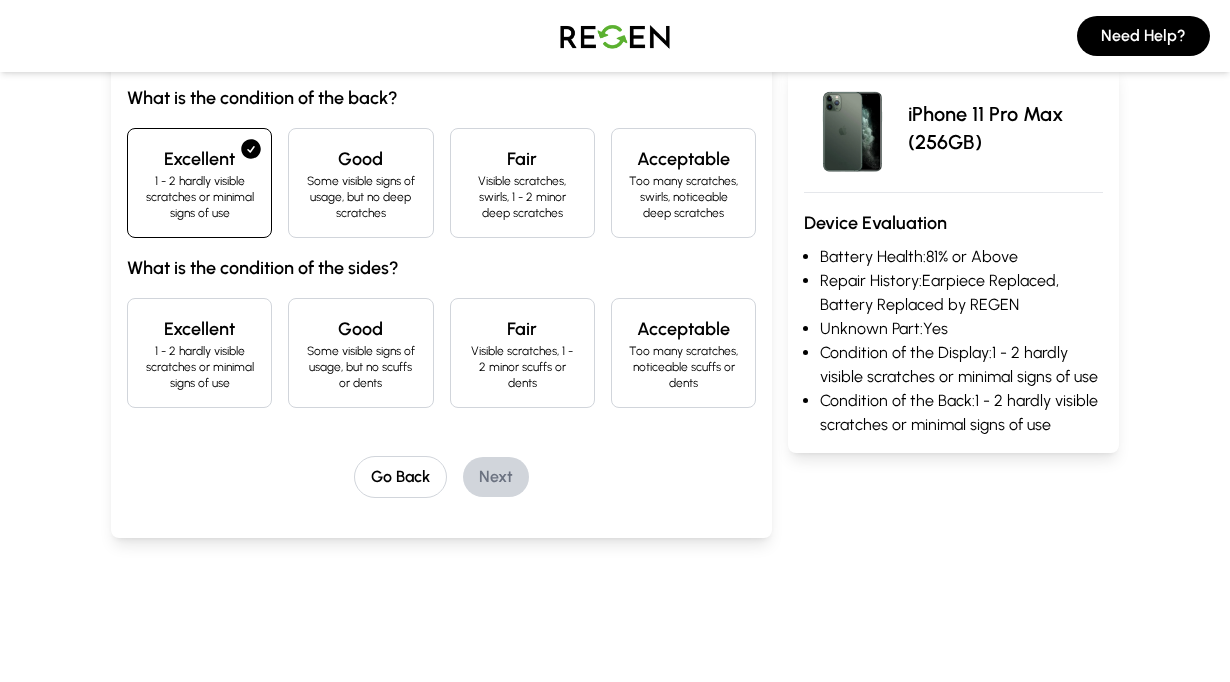 click on "Some visible signs of usage, but no scuffs or dents" at bounding box center [360, 367] 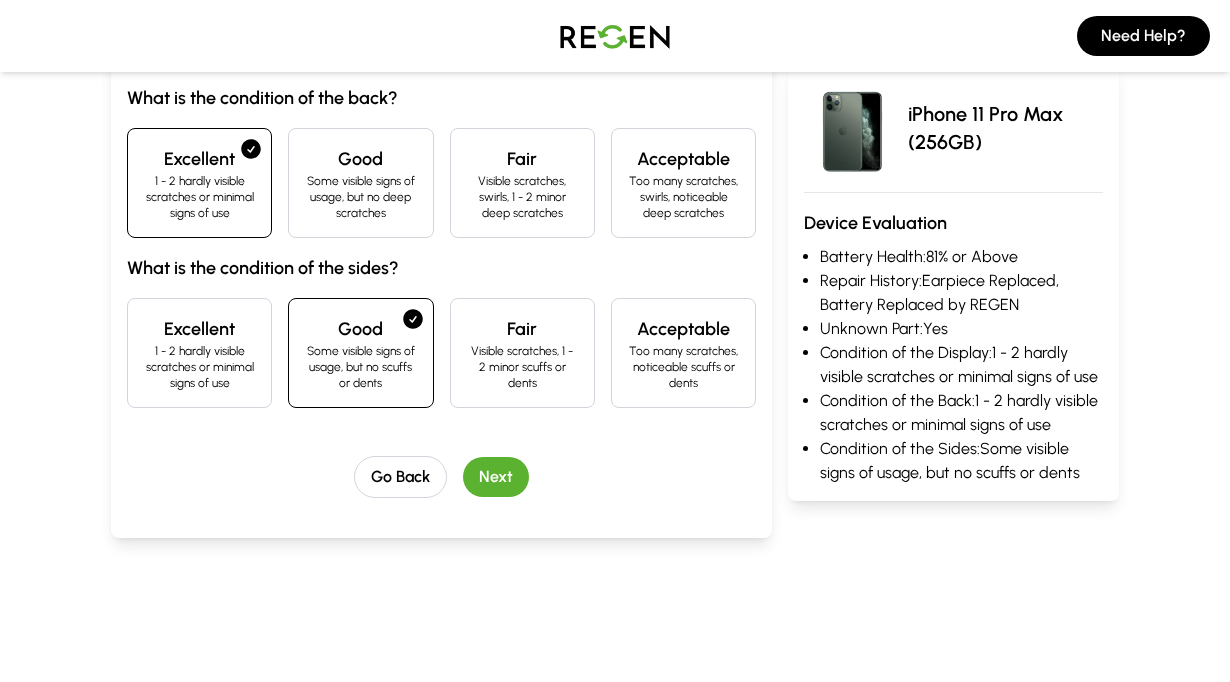 click on "Next" at bounding box center [496, 477] 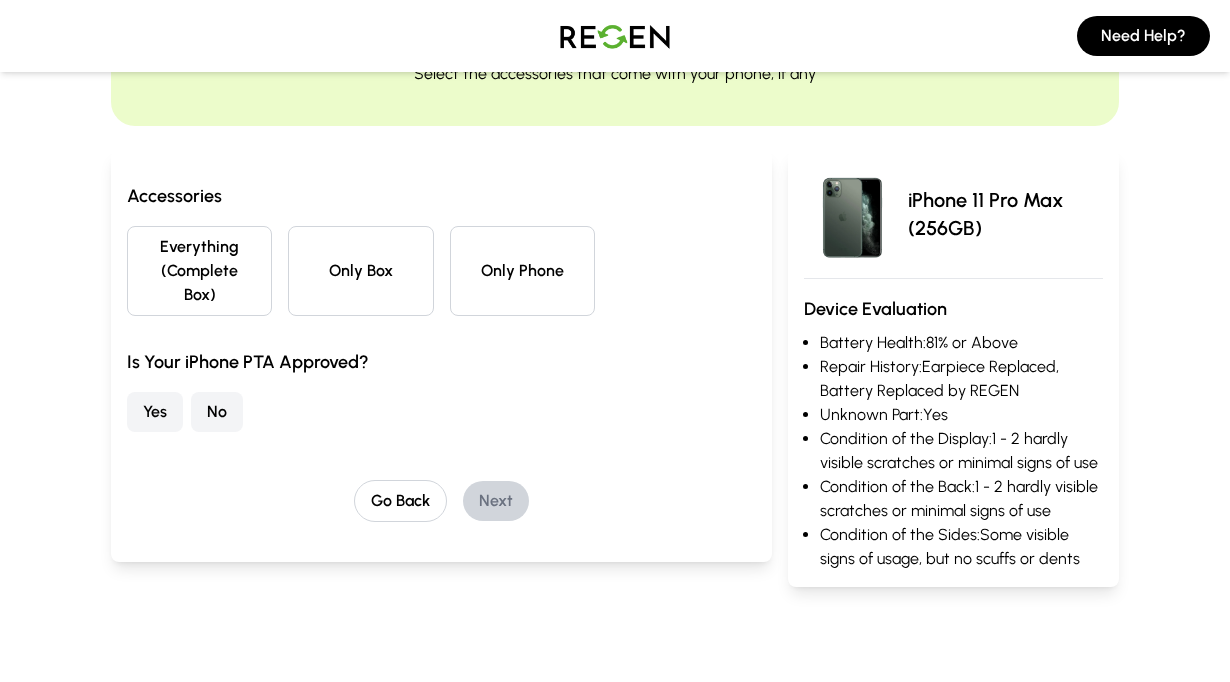 click on "Only Phone" at bounding box center [522, 271] 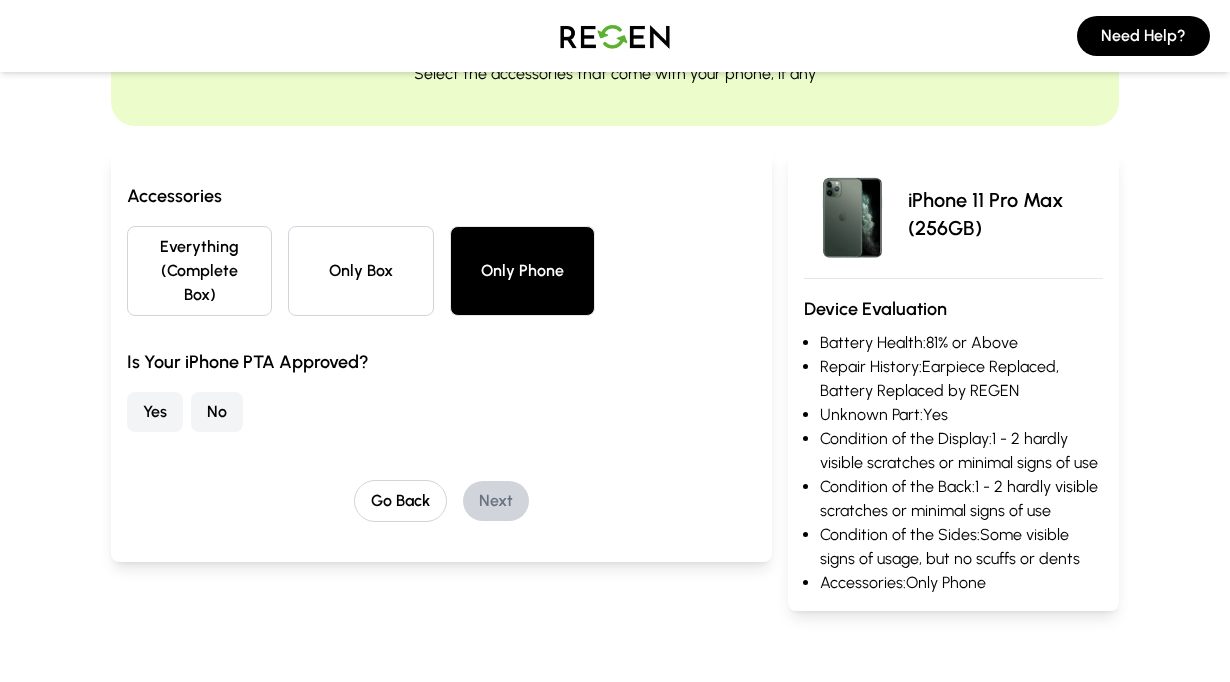click on "Yes" at bounding box center [155, 412] 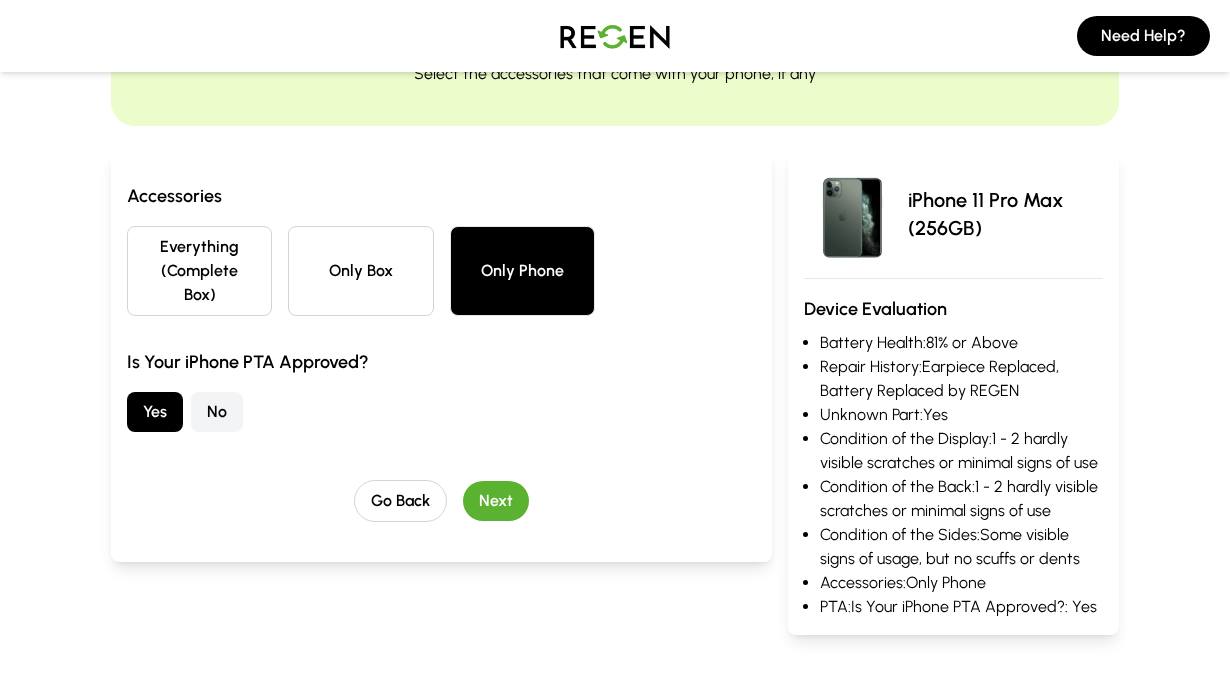 click on "Next" at bounding box center (496, 501) 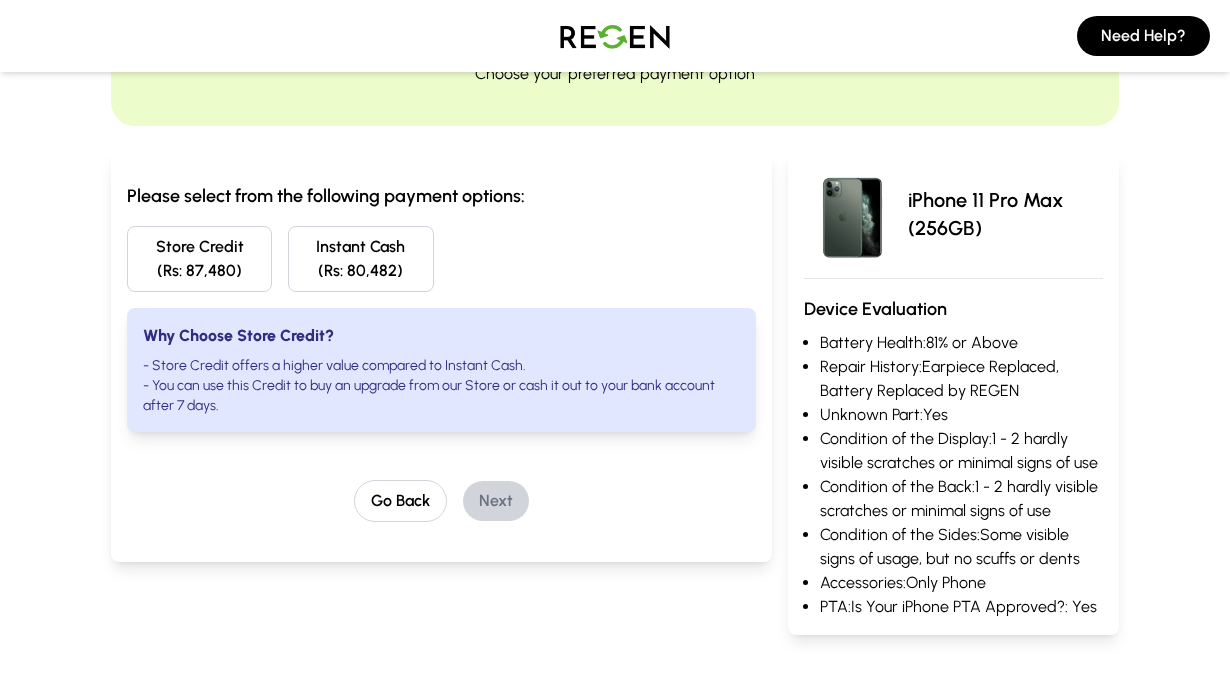 click on "Store Credit (Rs: 87,480)" at bounding box center (199, 259) 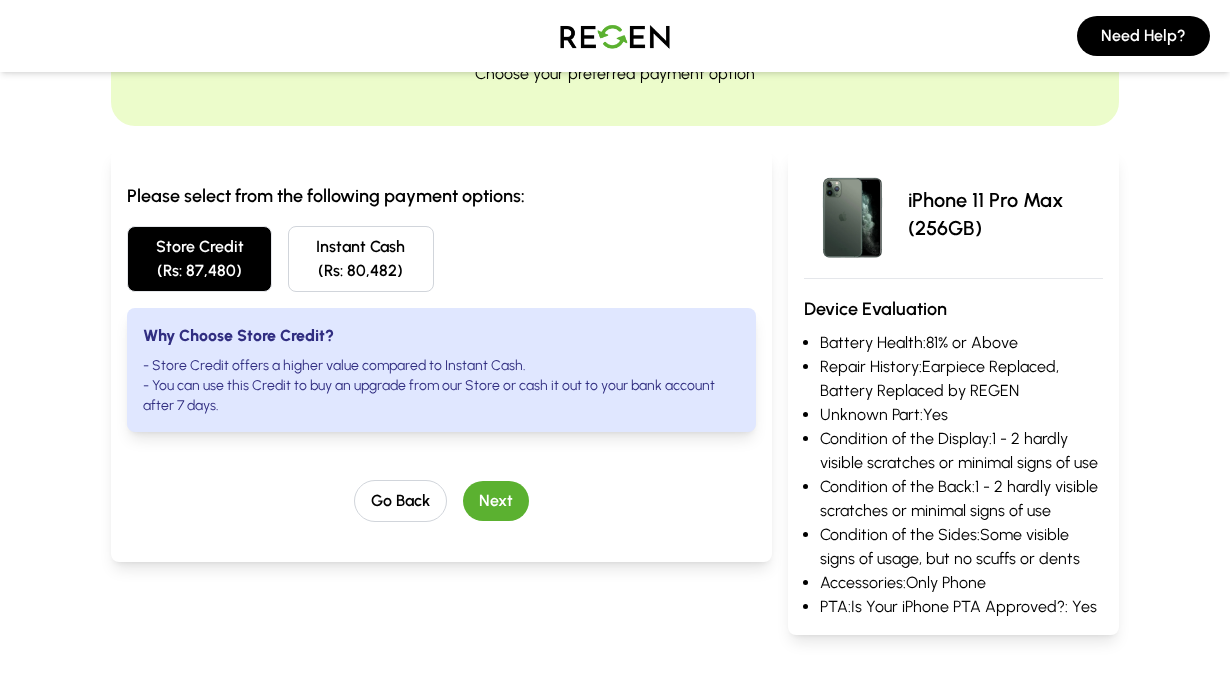 click on "Next" at bounding box center [496, 501] 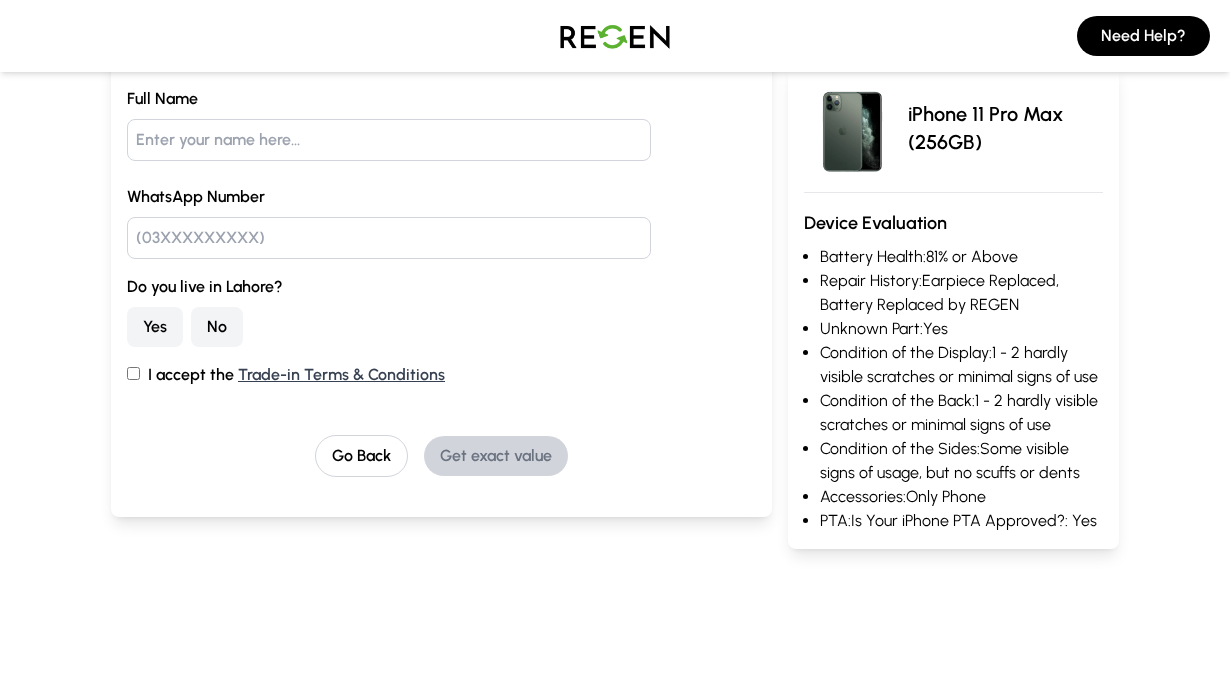 scroll, scrollTop: 231, scrollLeft: 0, axis: vertical 